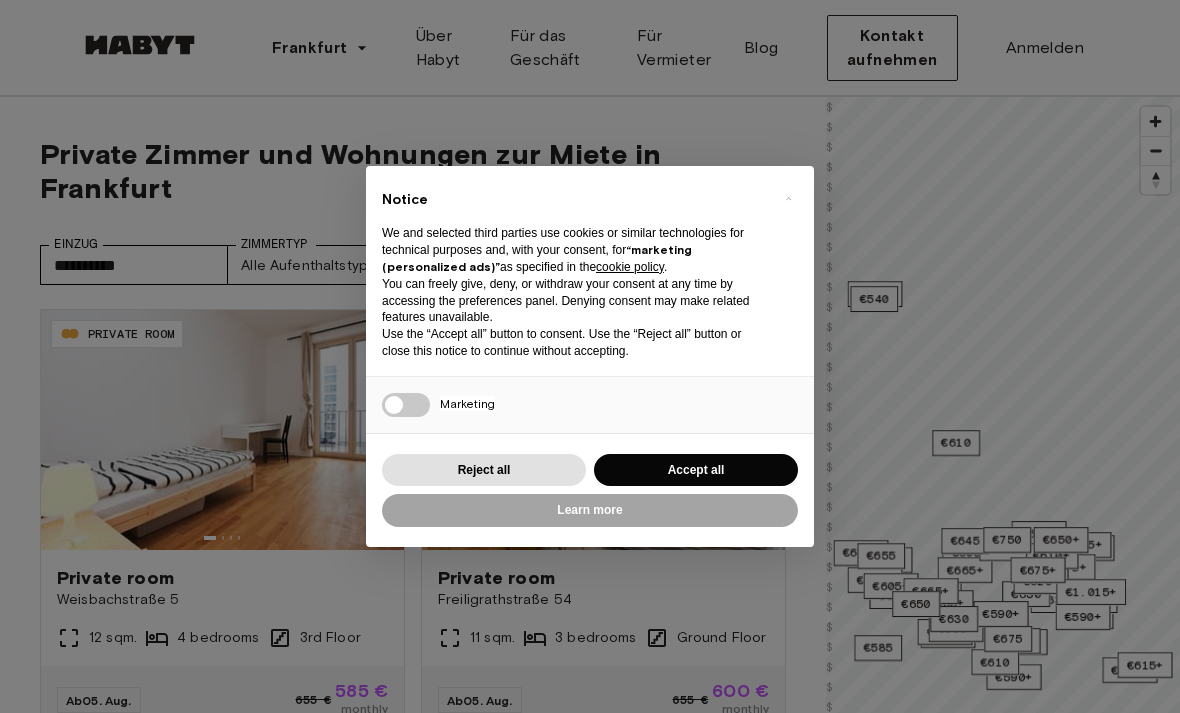 scroll, scrollTop: 0, scrollLeft: 0, axis: both 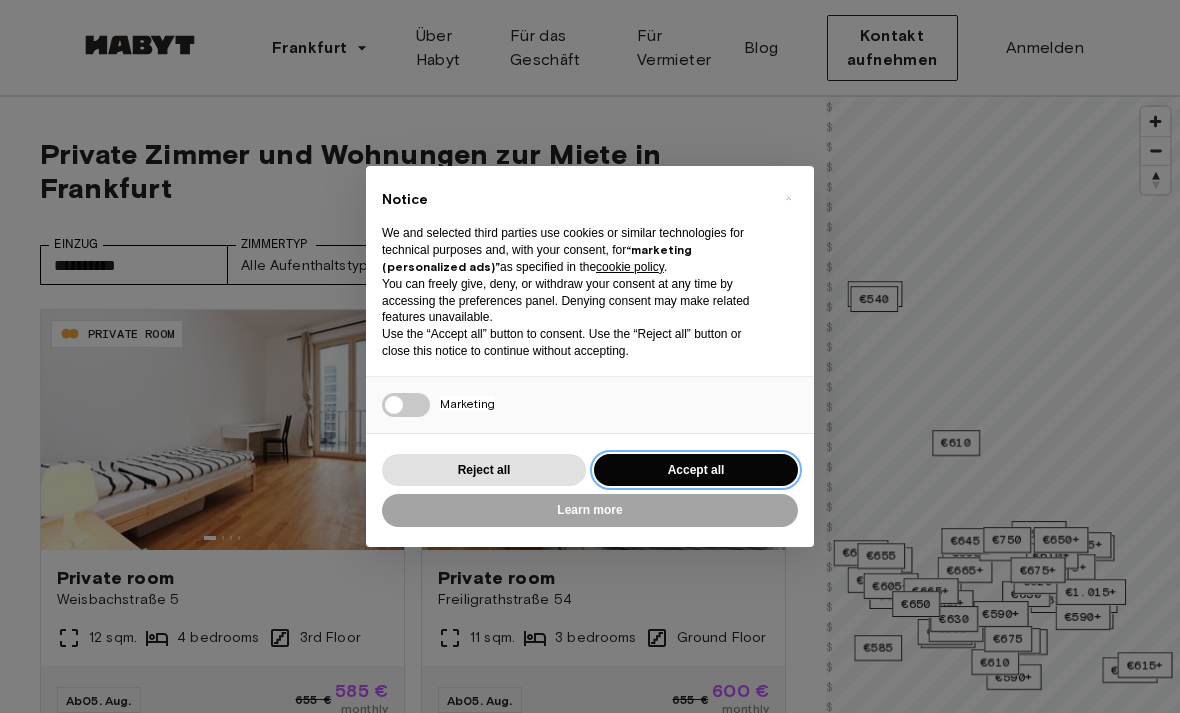 click on "Accept all" at bounding box center [696, 470] 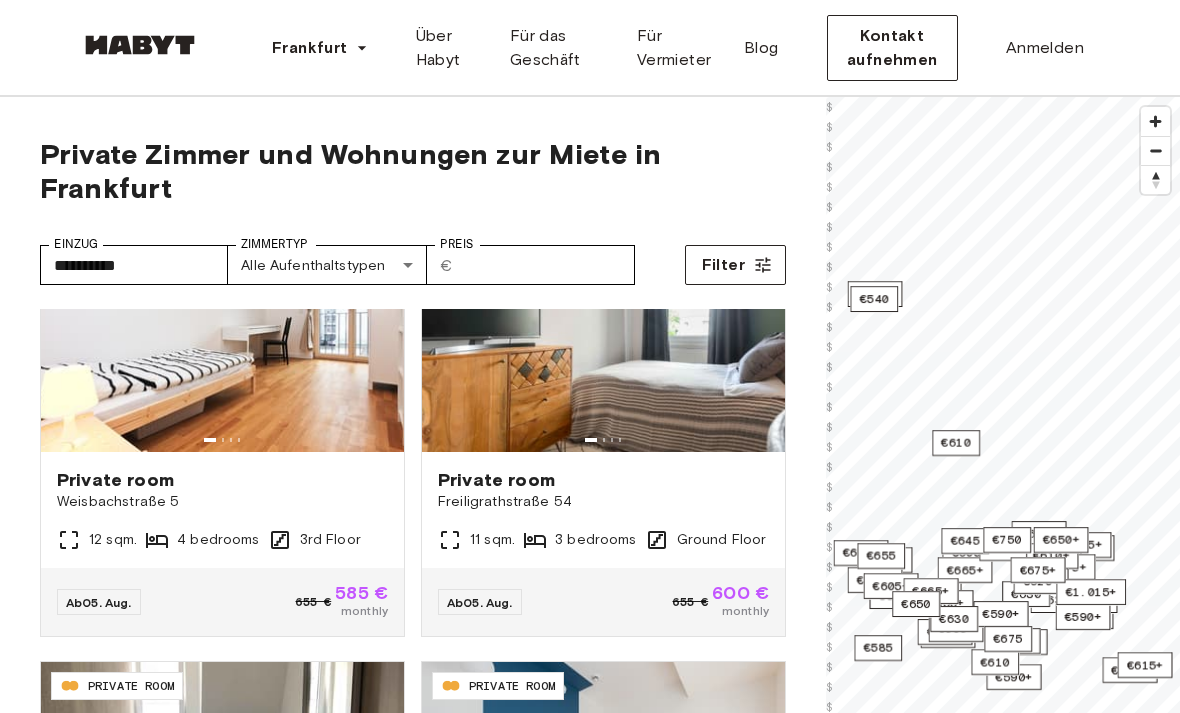 scroll, scrollTop: 100, scrollLeft: 0, axis: vertical 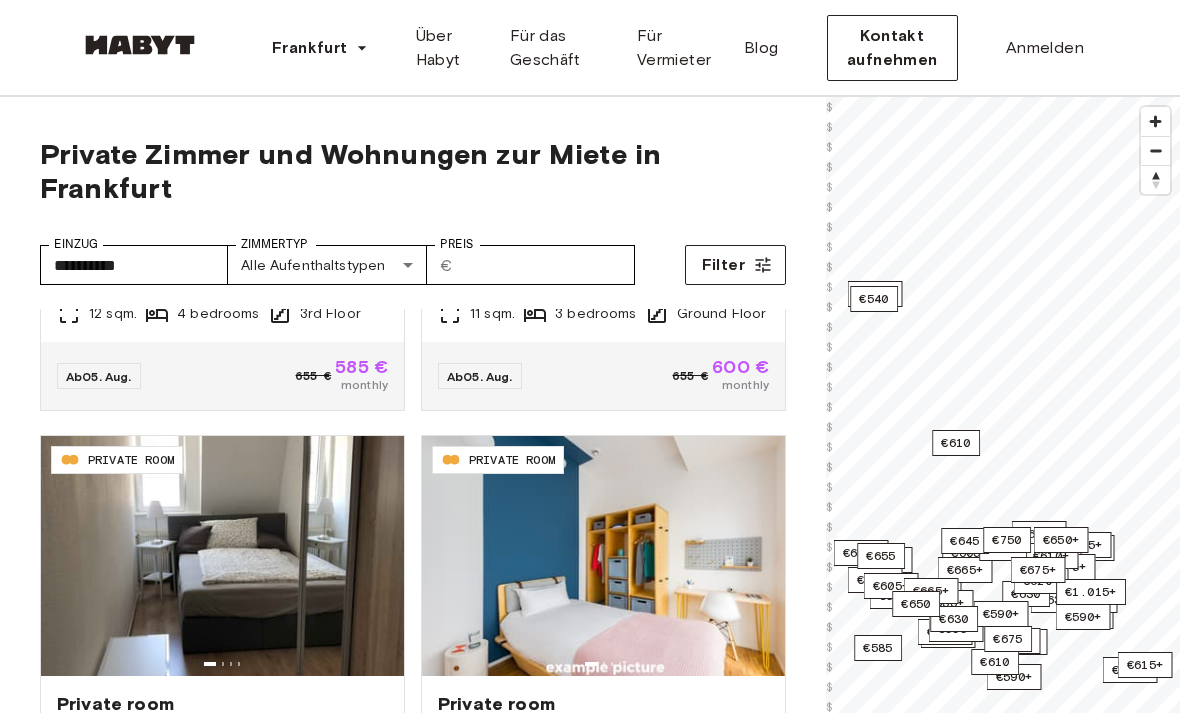 click on "Ab  05. Aug. 655 € 600 € monthly" at bounding box center [603, 376] 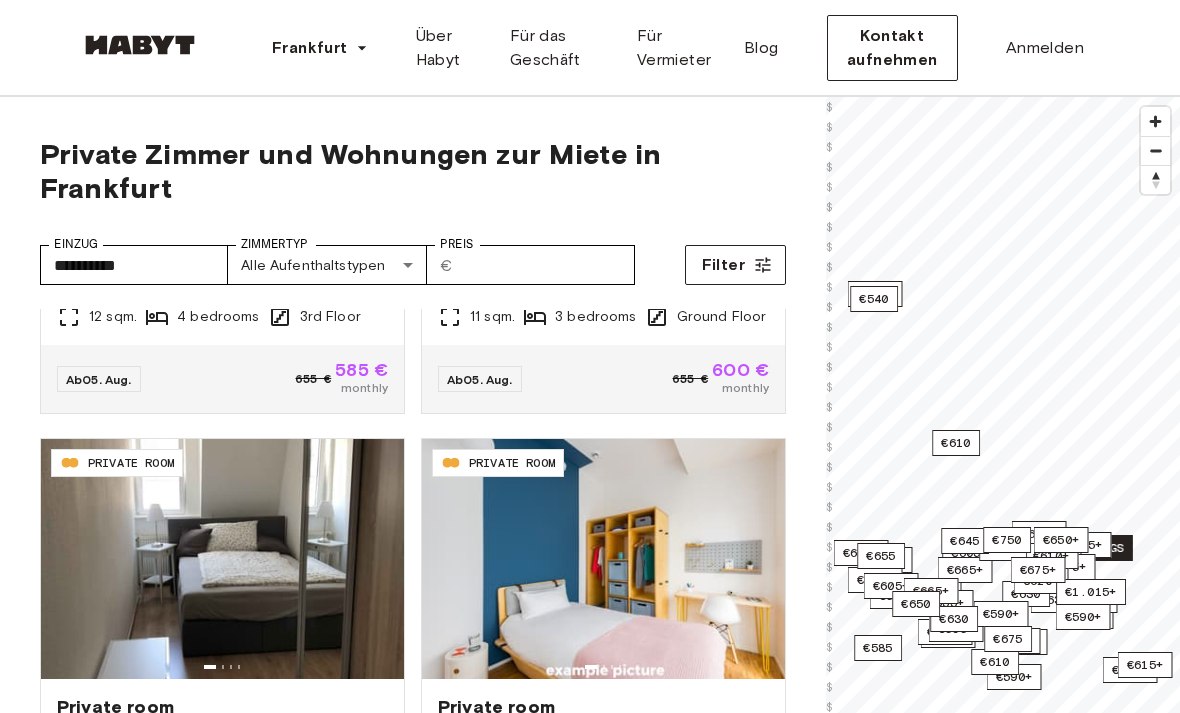 scroll, scrollTop: 314, scrollLeft: 0, axis: vertical 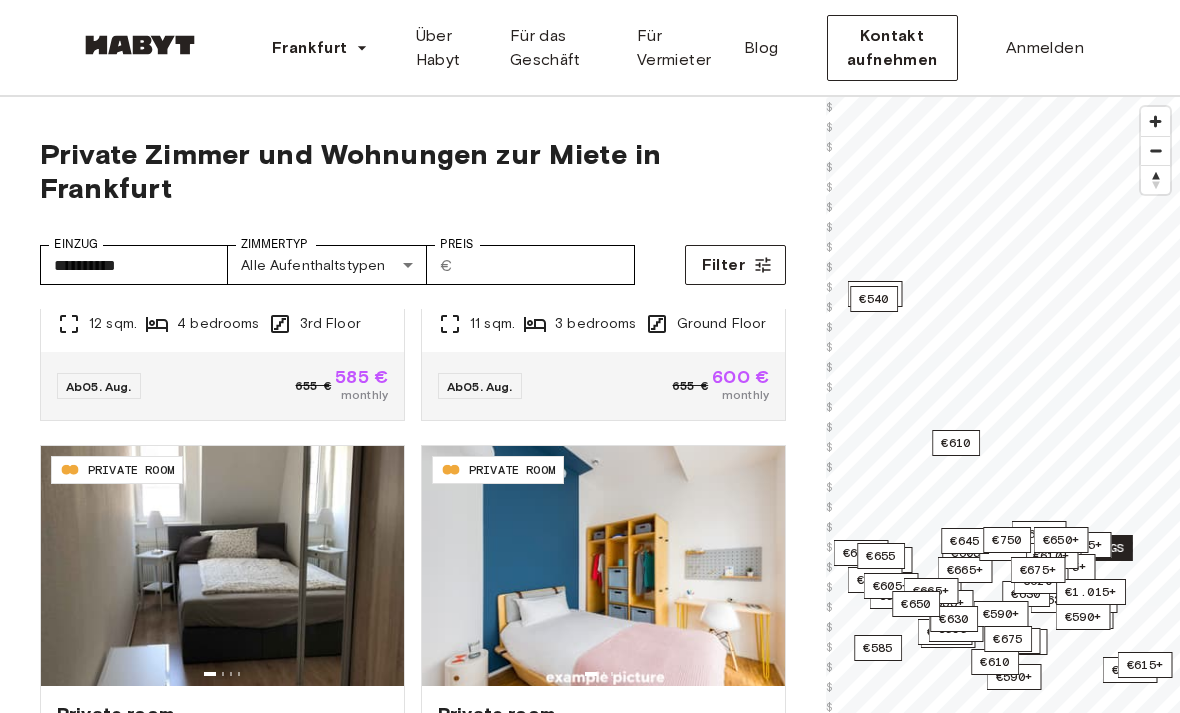 click on "**********" at bounding box center [590, 2524] 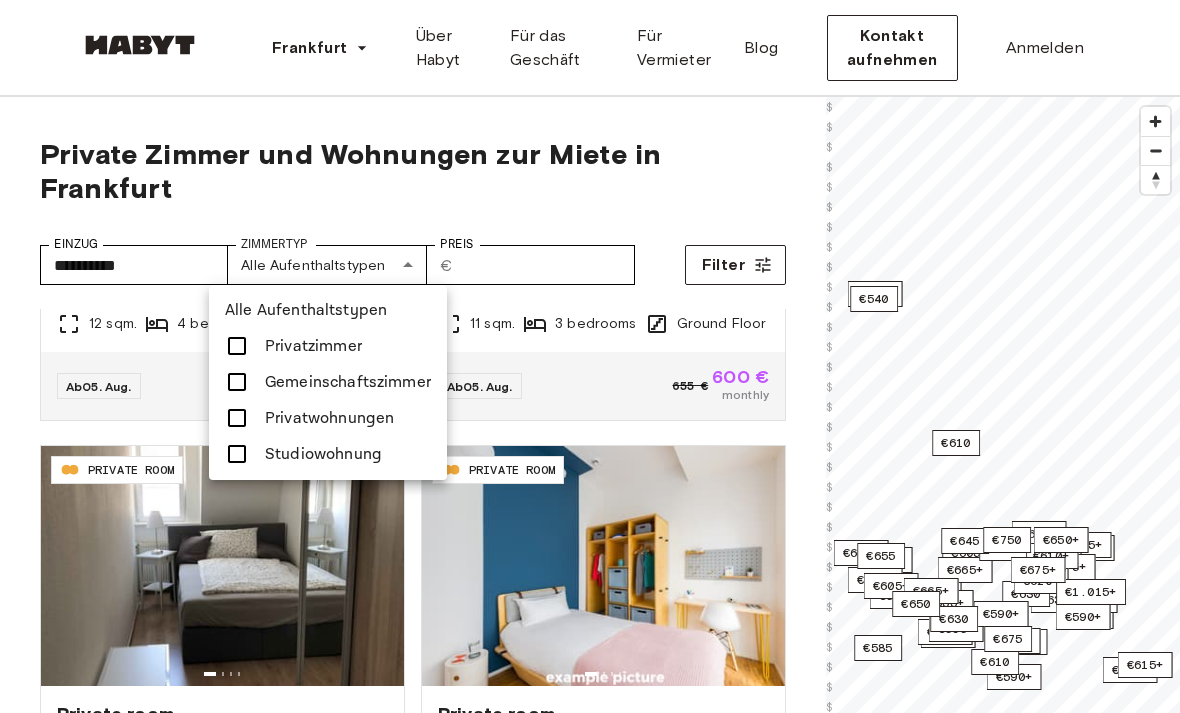click at bounding box center [237, 418] 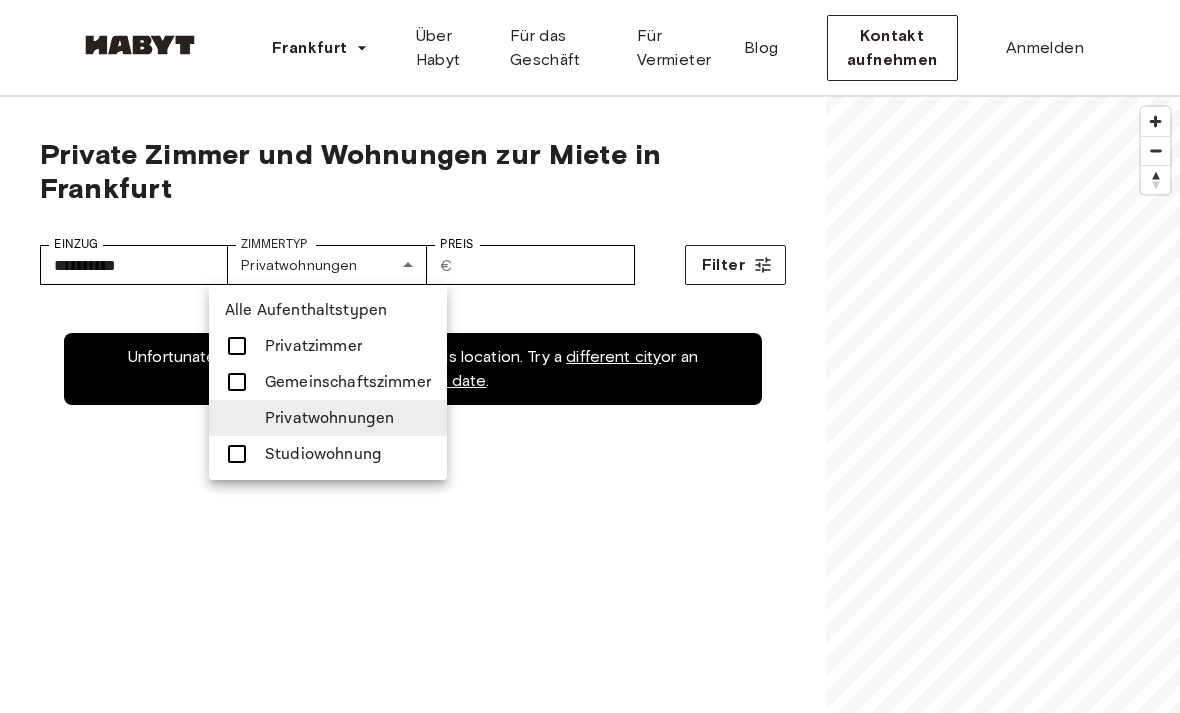 type on "**********" 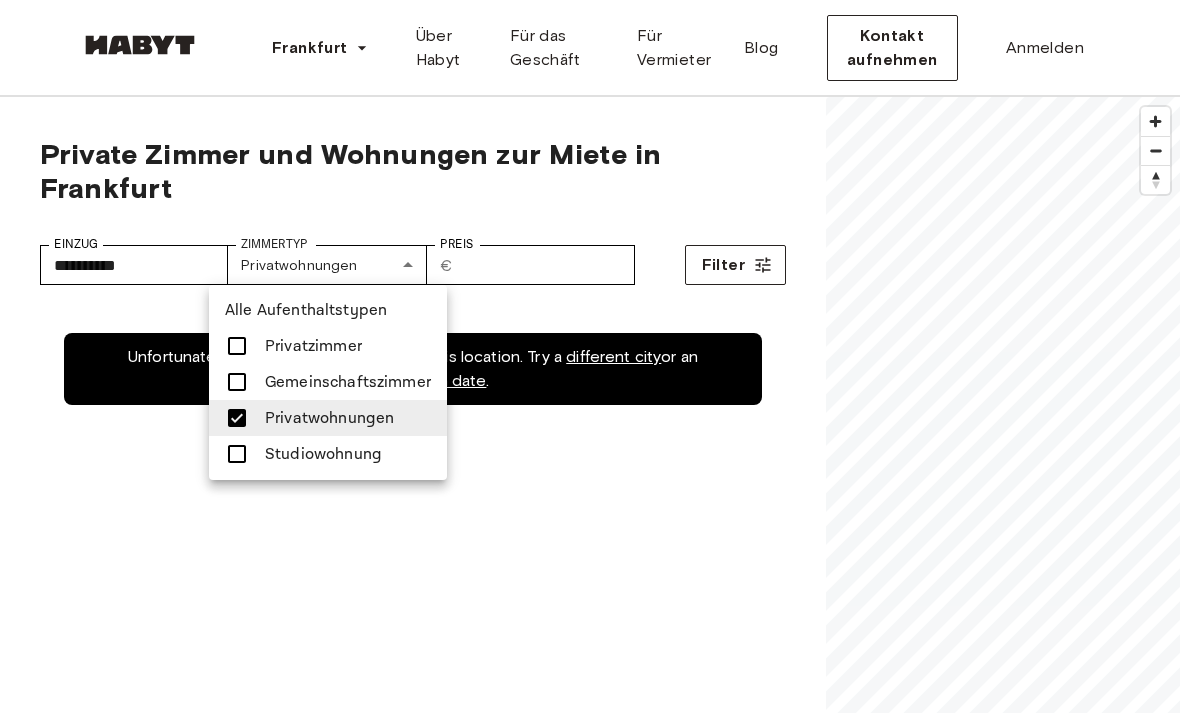 click at bounding box center (590, 356) 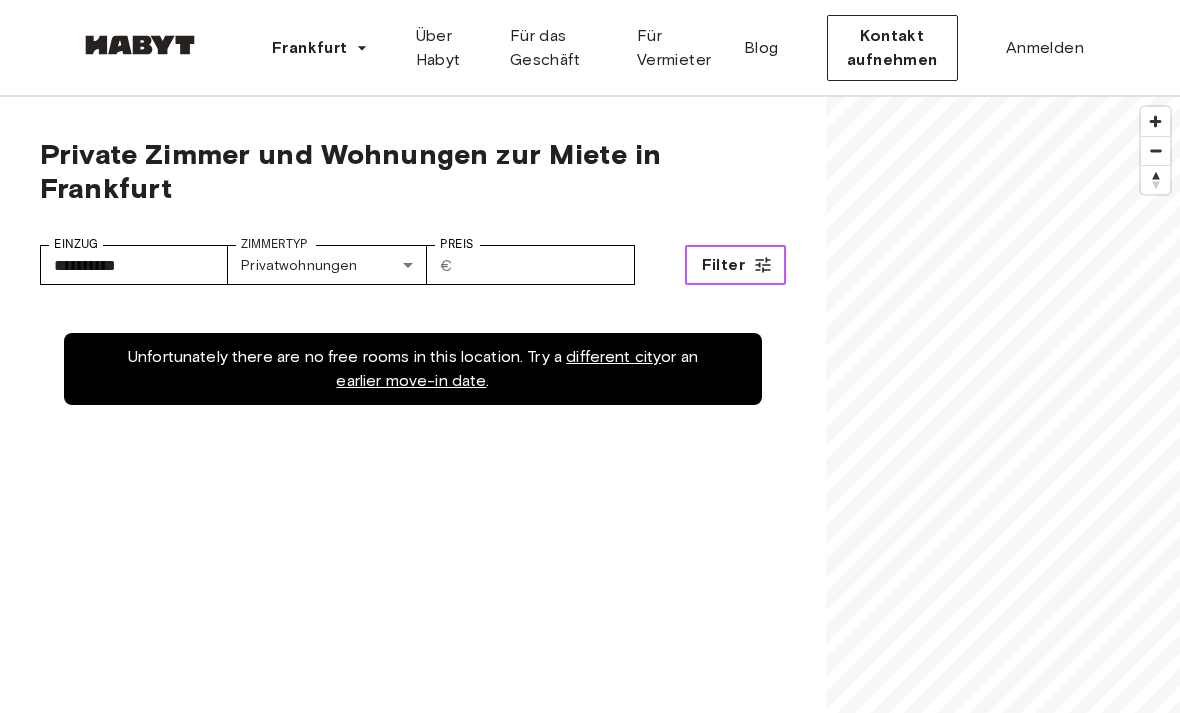 click 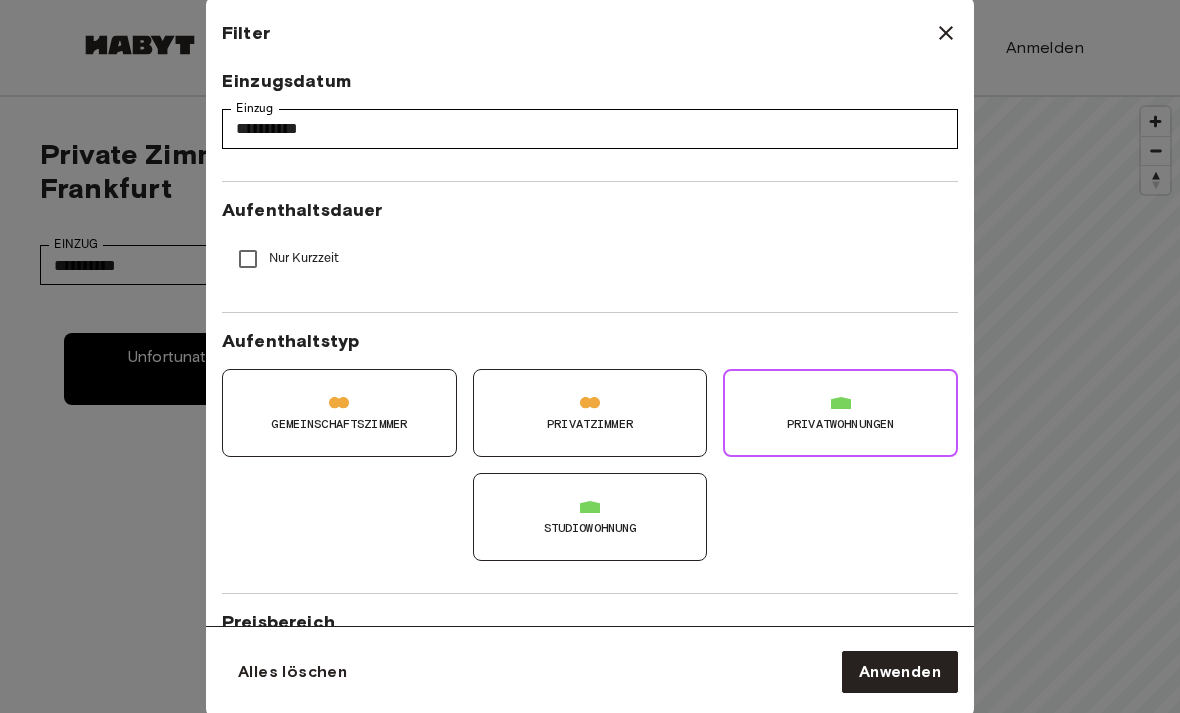 click at bounding box center (946, 33) 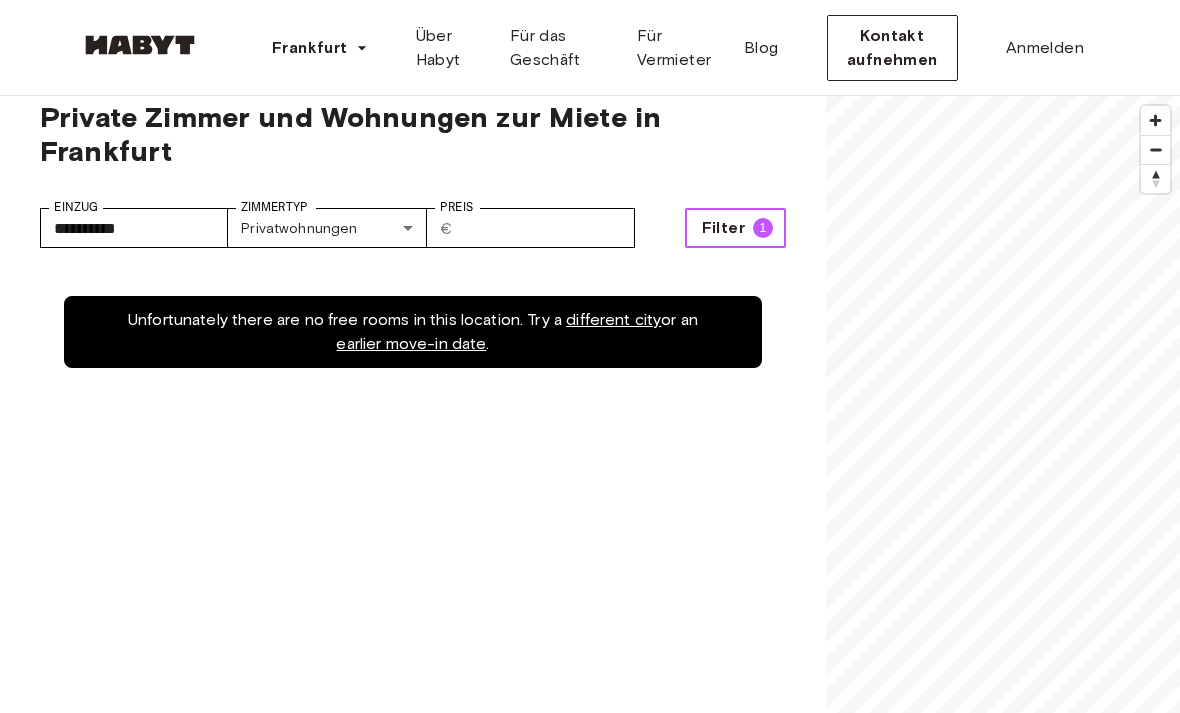scroll, scrollTop: 0, scrollLeft: 0, axis: both 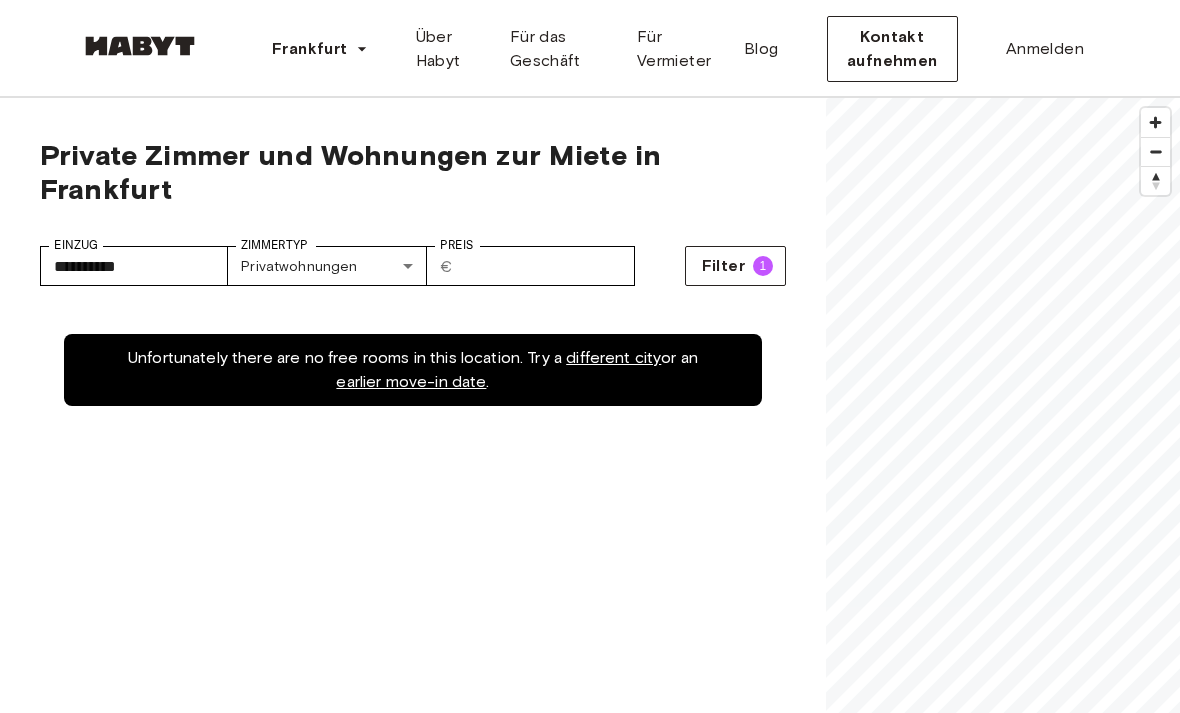 click on "**********" at bounding box center (590, 2524) 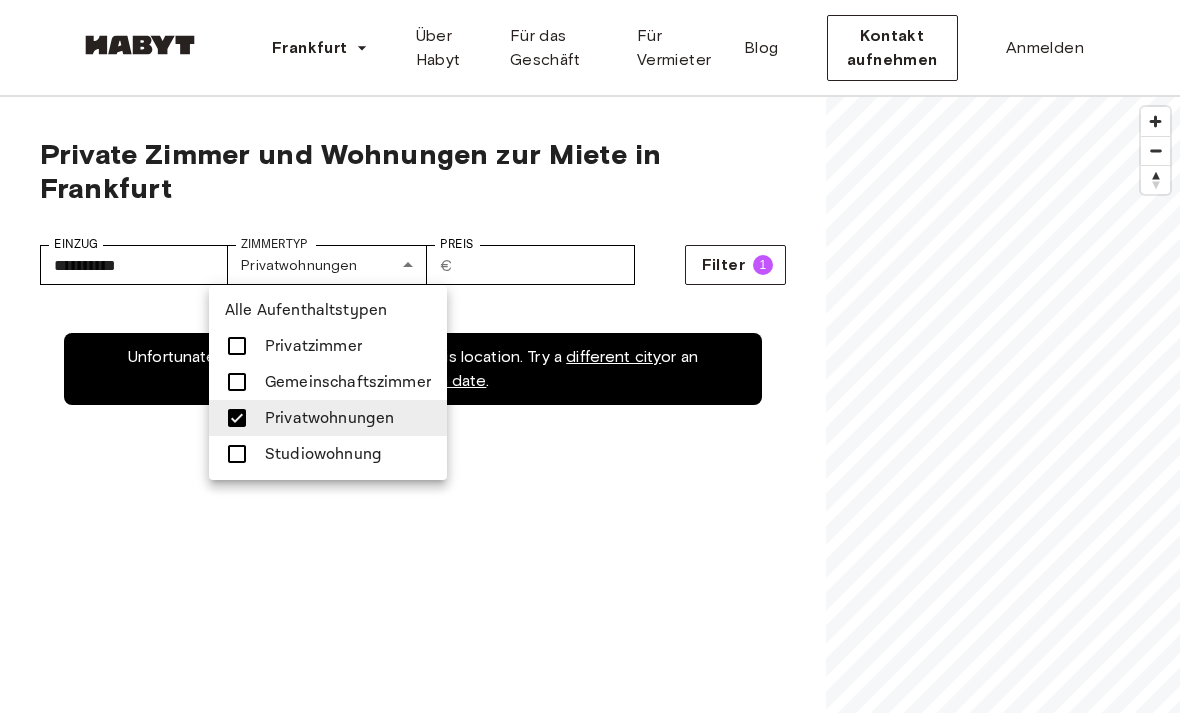 click at bounding box center (237, 418) 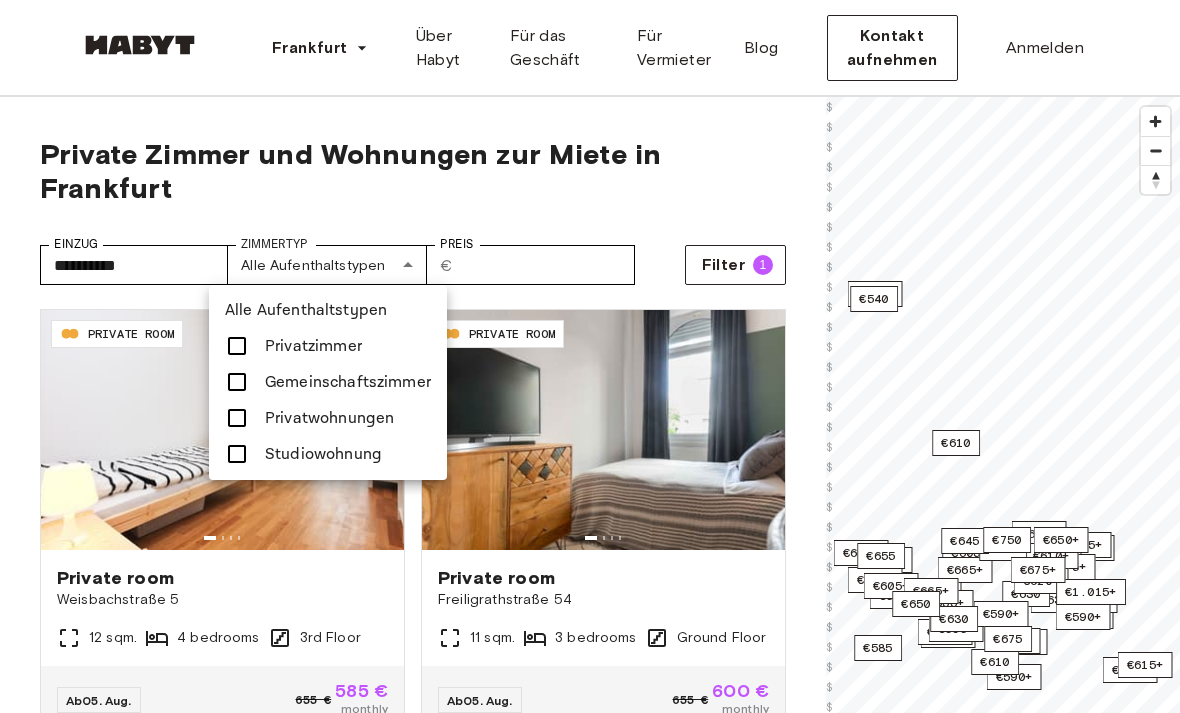 click at bounding box center [590, 356] 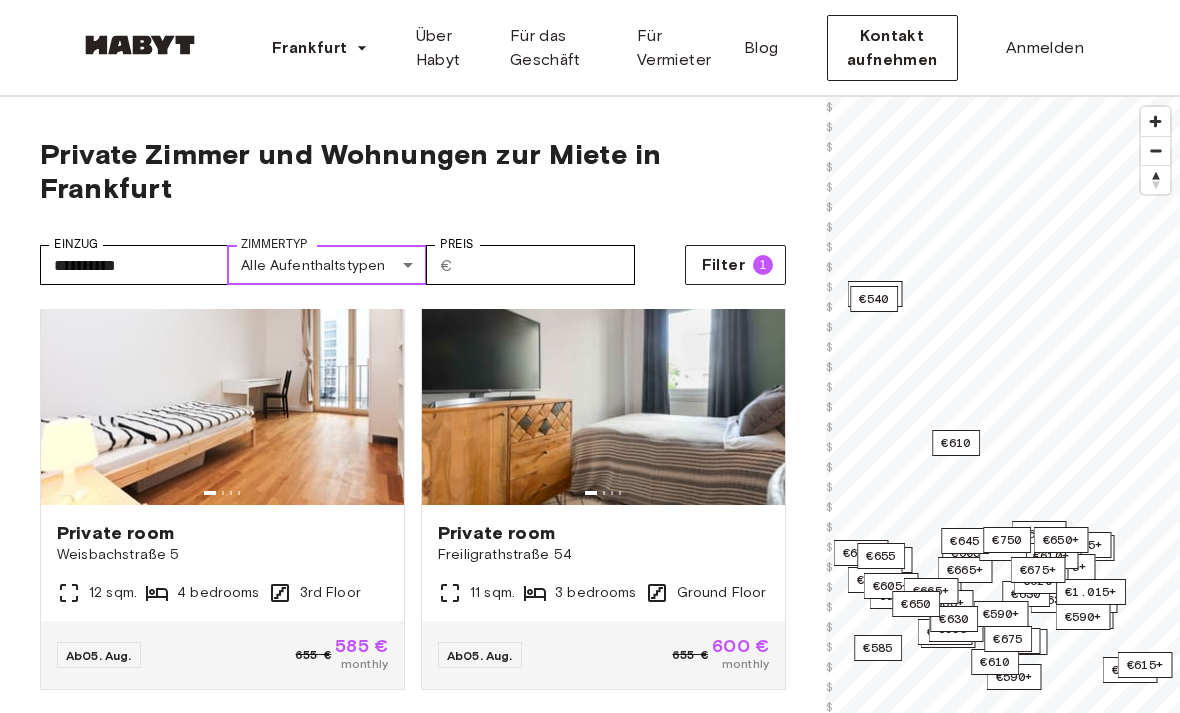 scroll, scrollTop: 126, scrollLeft: 0, axis: vertical 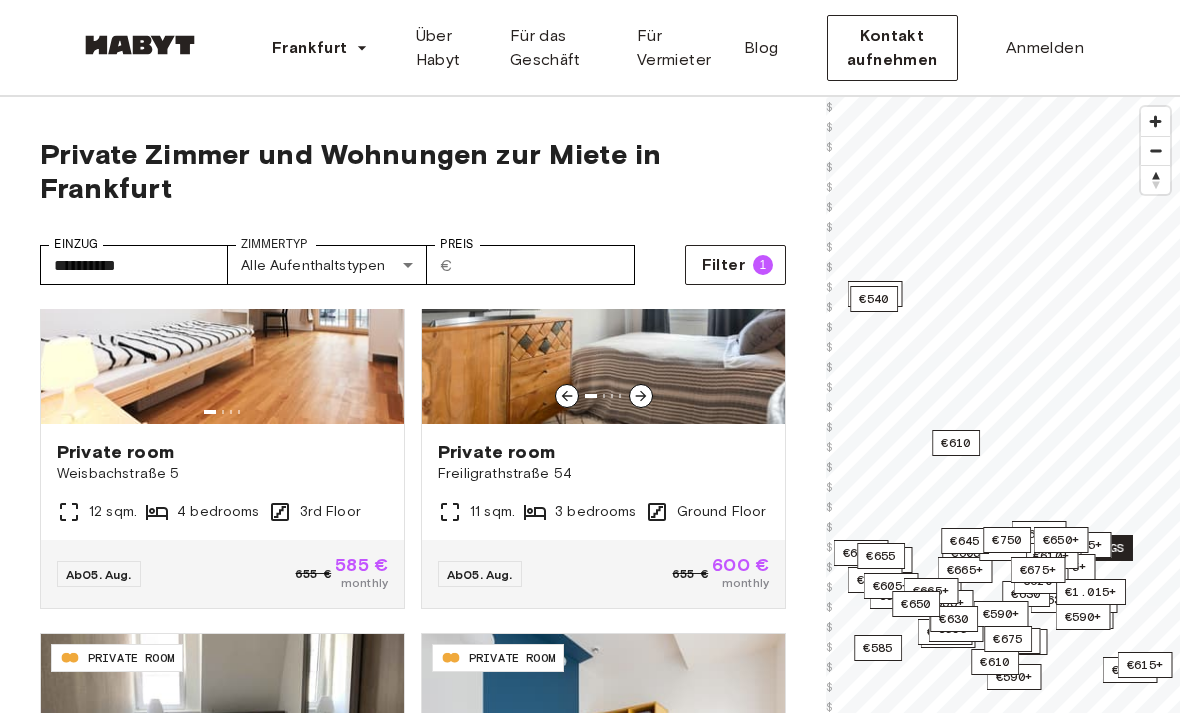 click on "Private room" at bounding box center [603, 452] 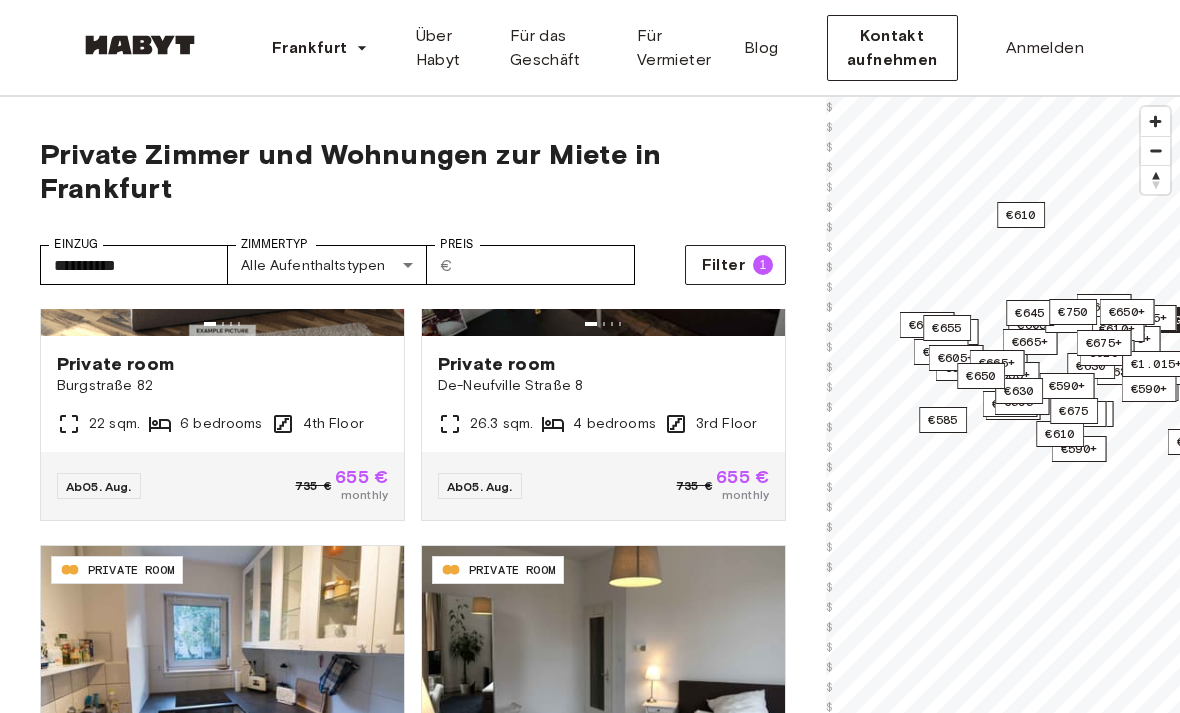 scroll, scrollTop: 3813, scrollLeft: 0, axis: vertical 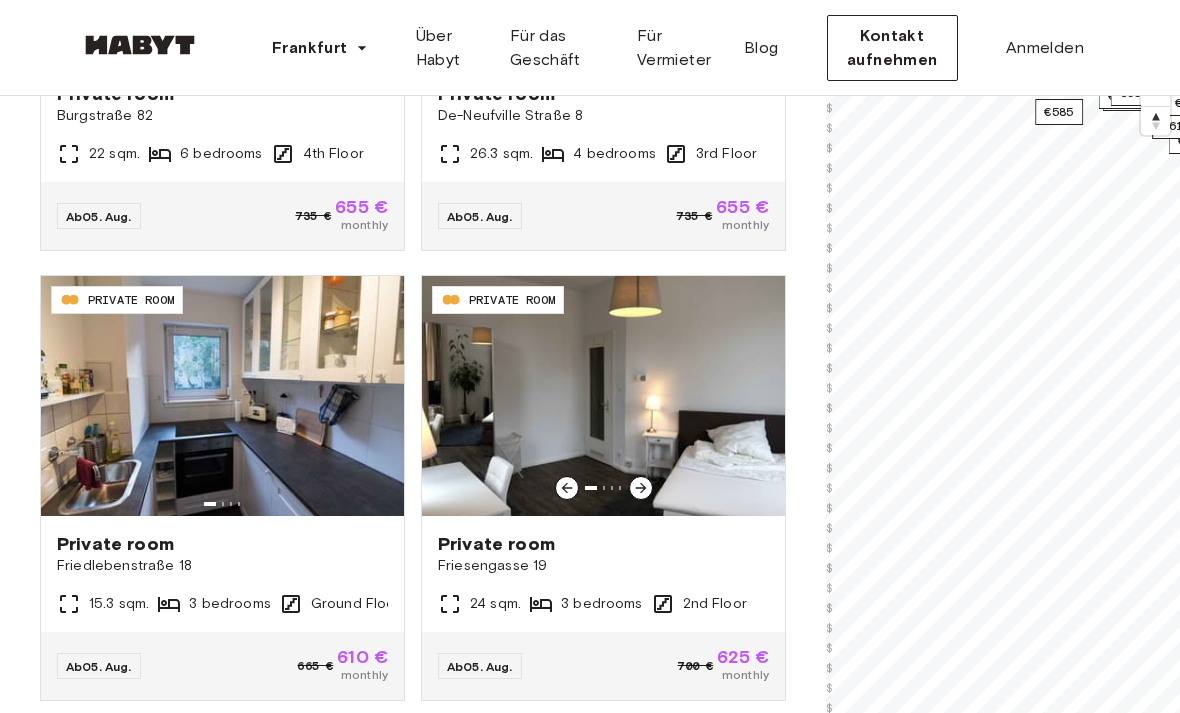 click at bounding box center [603, 396] 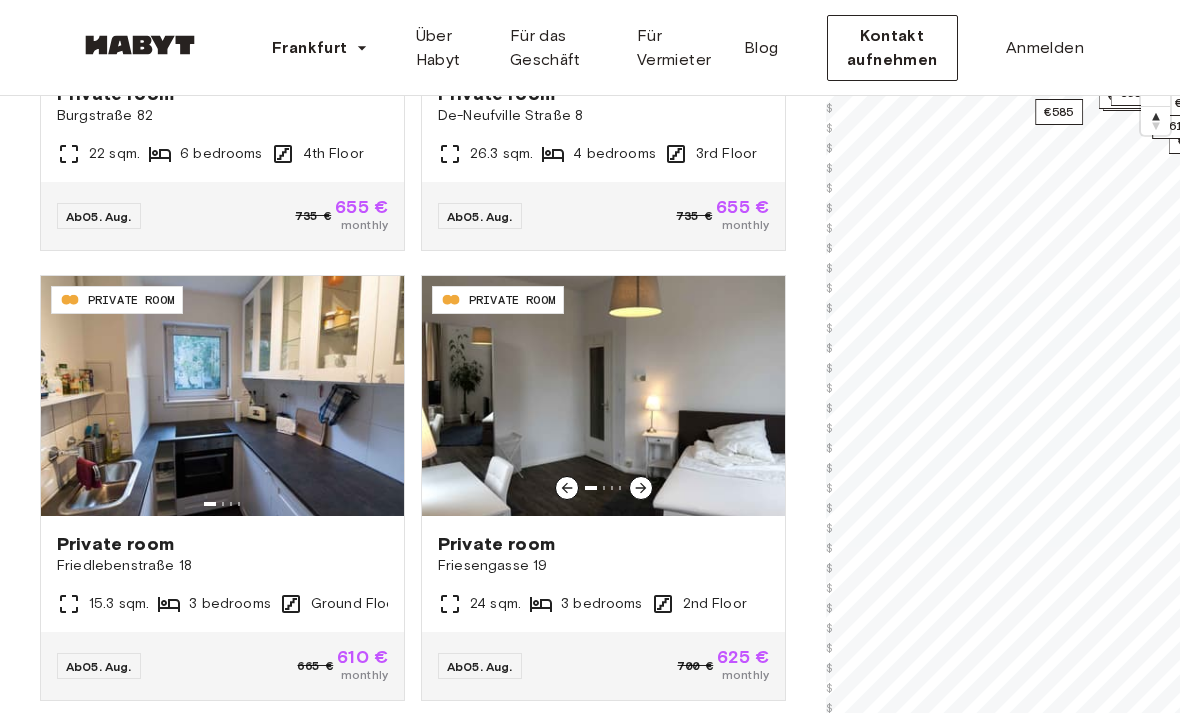 scroll, scrollTop: 303, scrollLeft: 0, axis: vertical 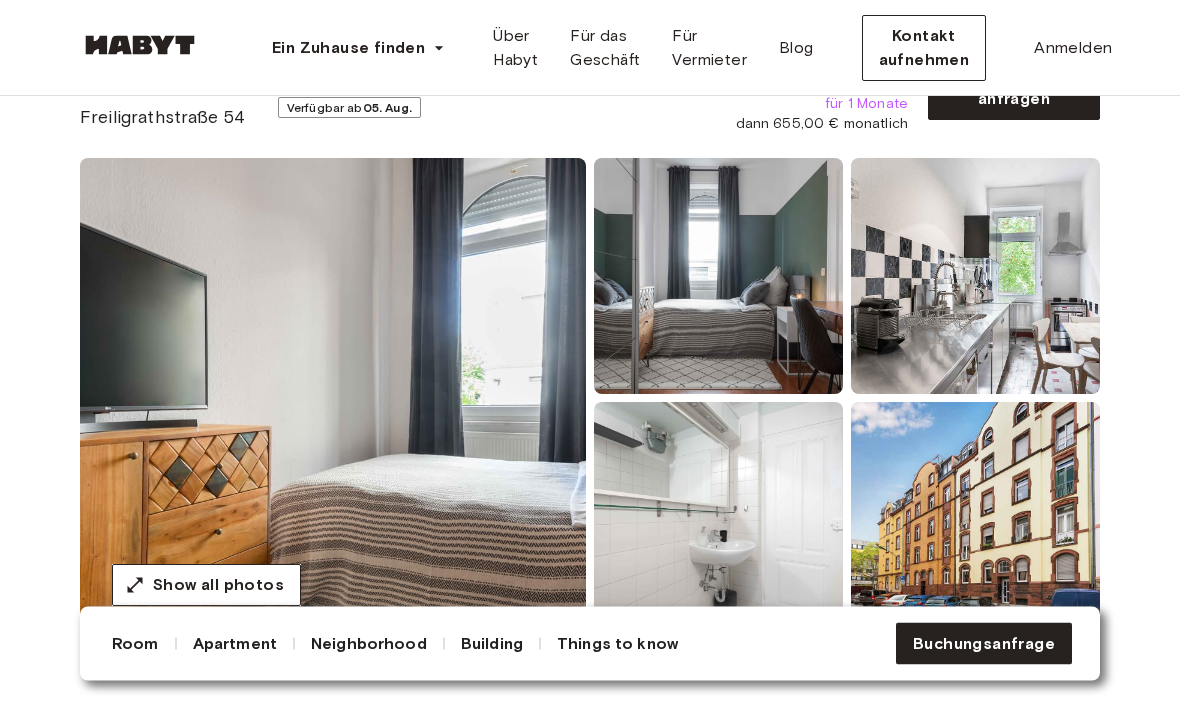 click at bounding box center [975, 277] 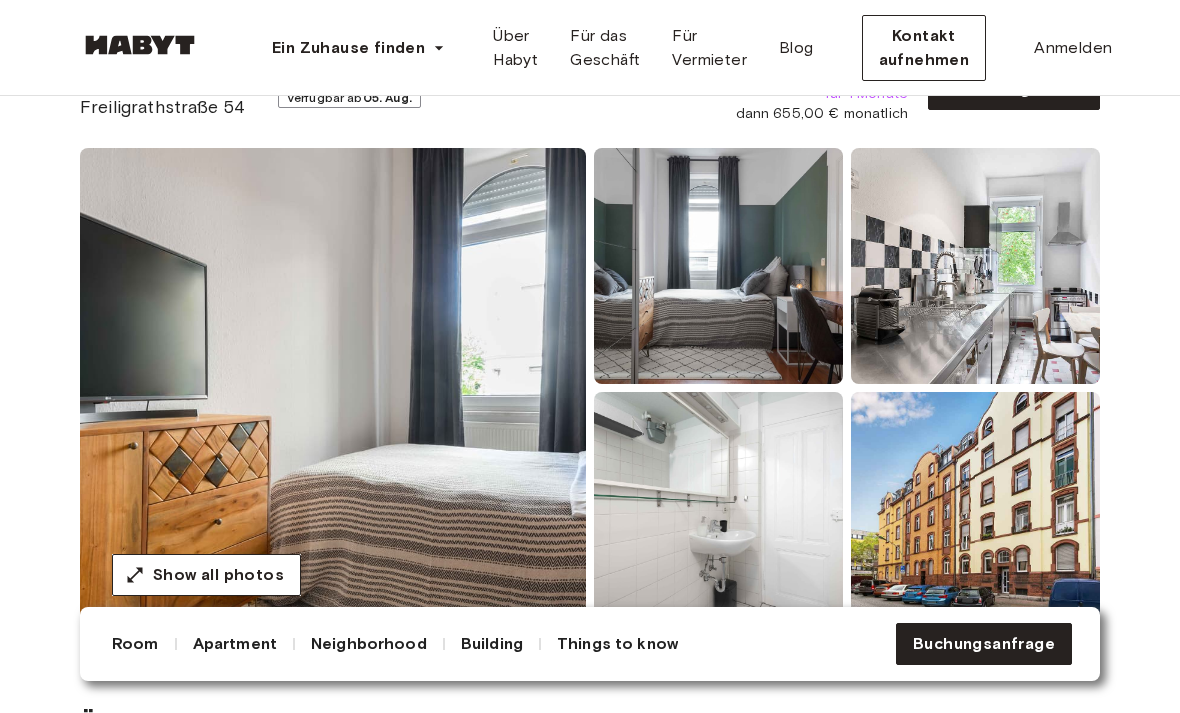 scroll, scrollTop: 119, scrollLeft: 0, axis: vertical 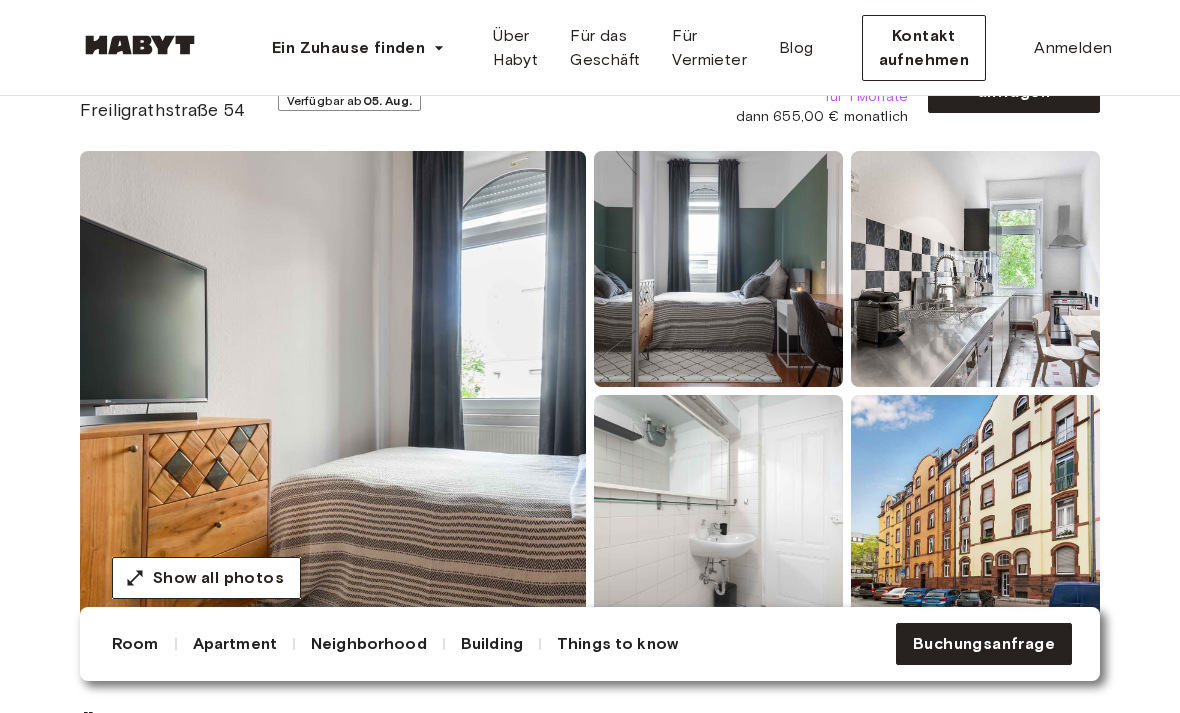 click at bounding box center (975, 269) 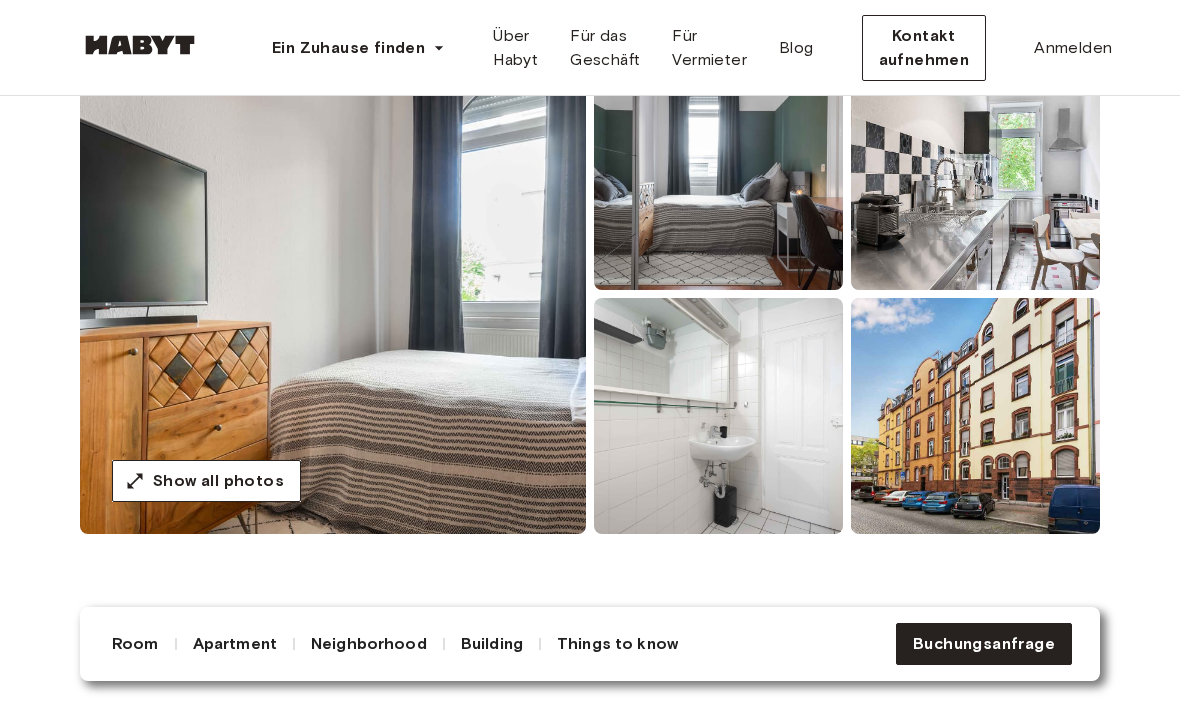 scroll, scrollTop: 215, scrollLeft: 0, axis: vertical 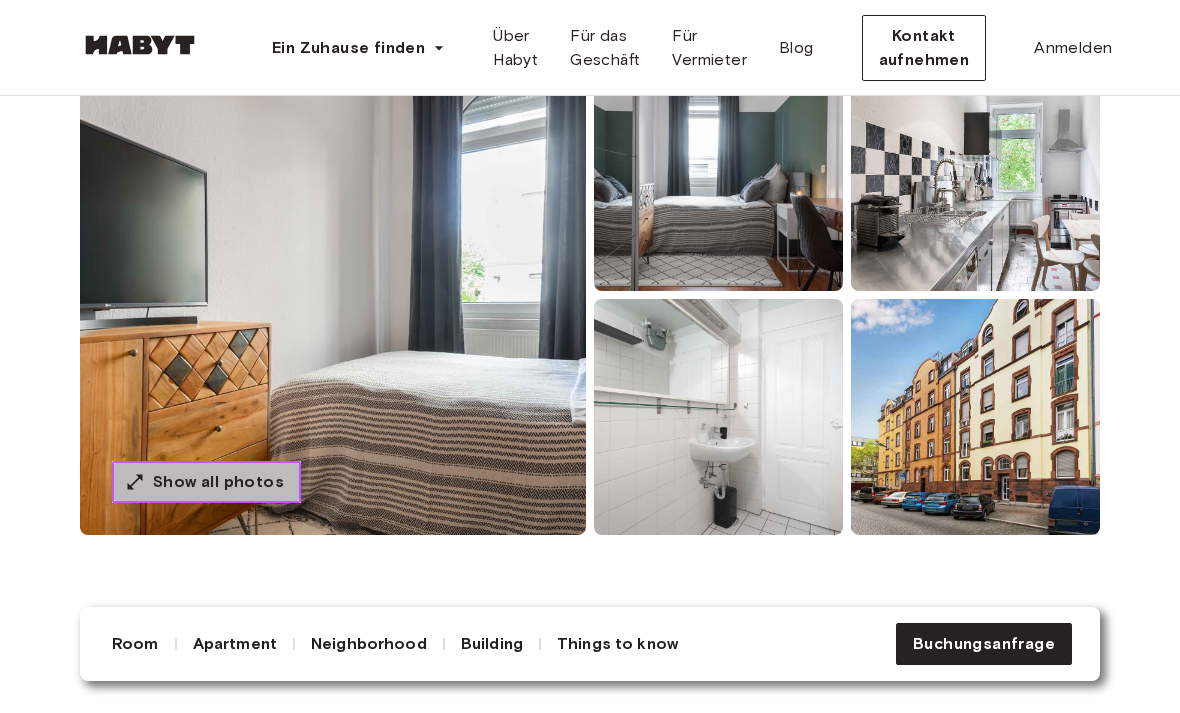 click on "Show all photos" at bounding box center (206, 482) 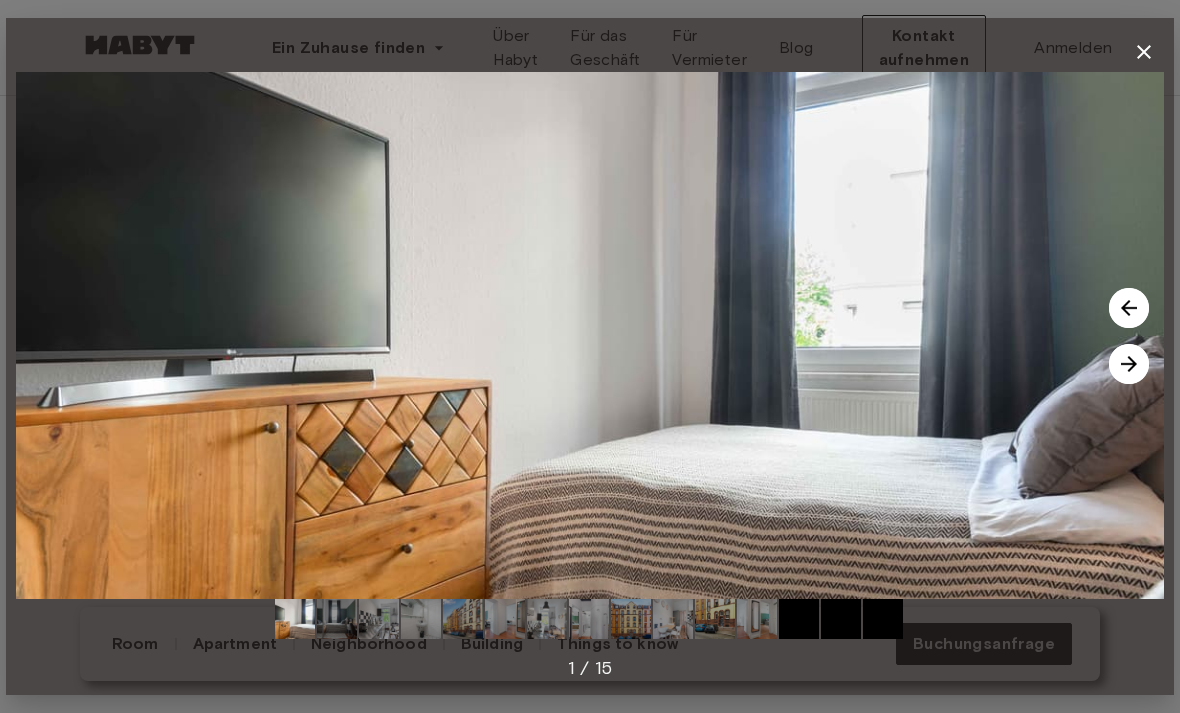 click at bounding box center [1129, 364] 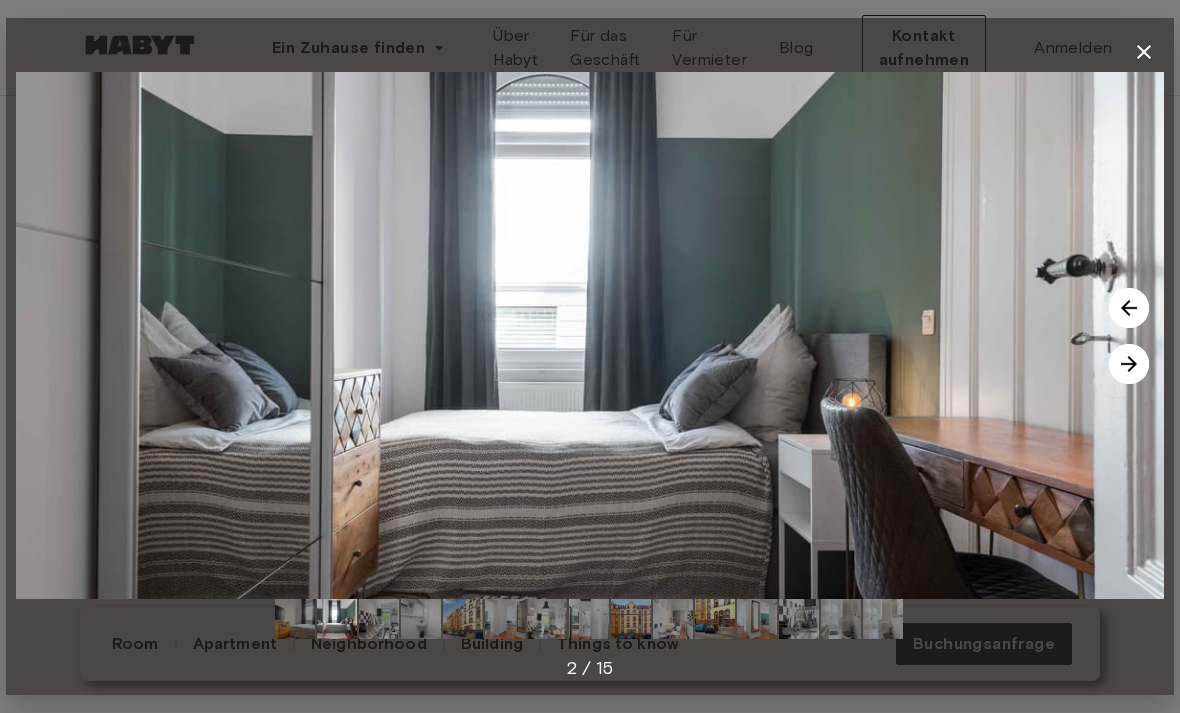 click at bounding box center [1129, 364] 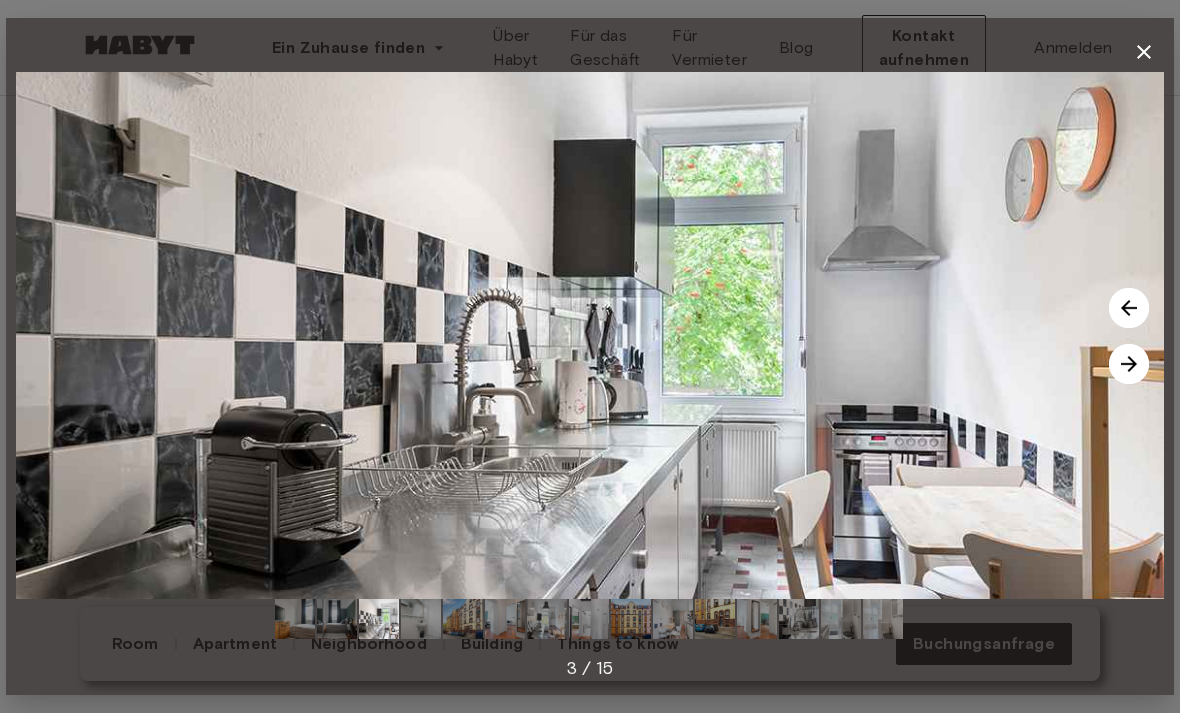 click at bounding box center [1129, 364] 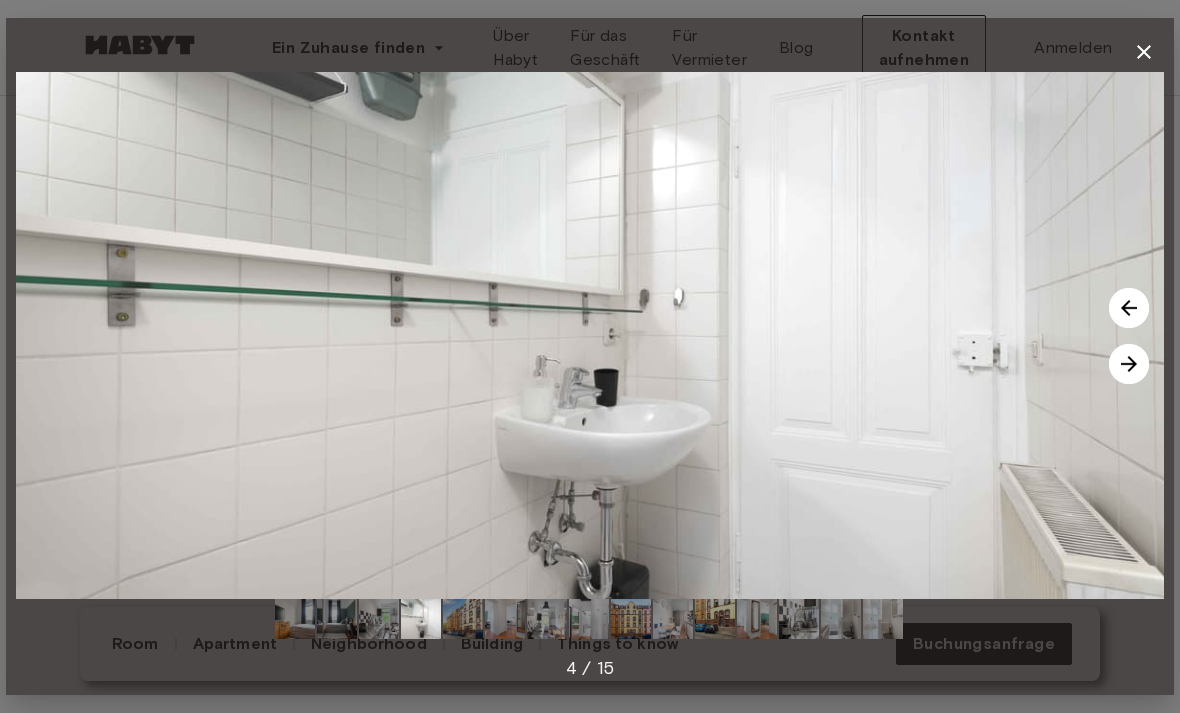 click at bounding box center [1129, 364] 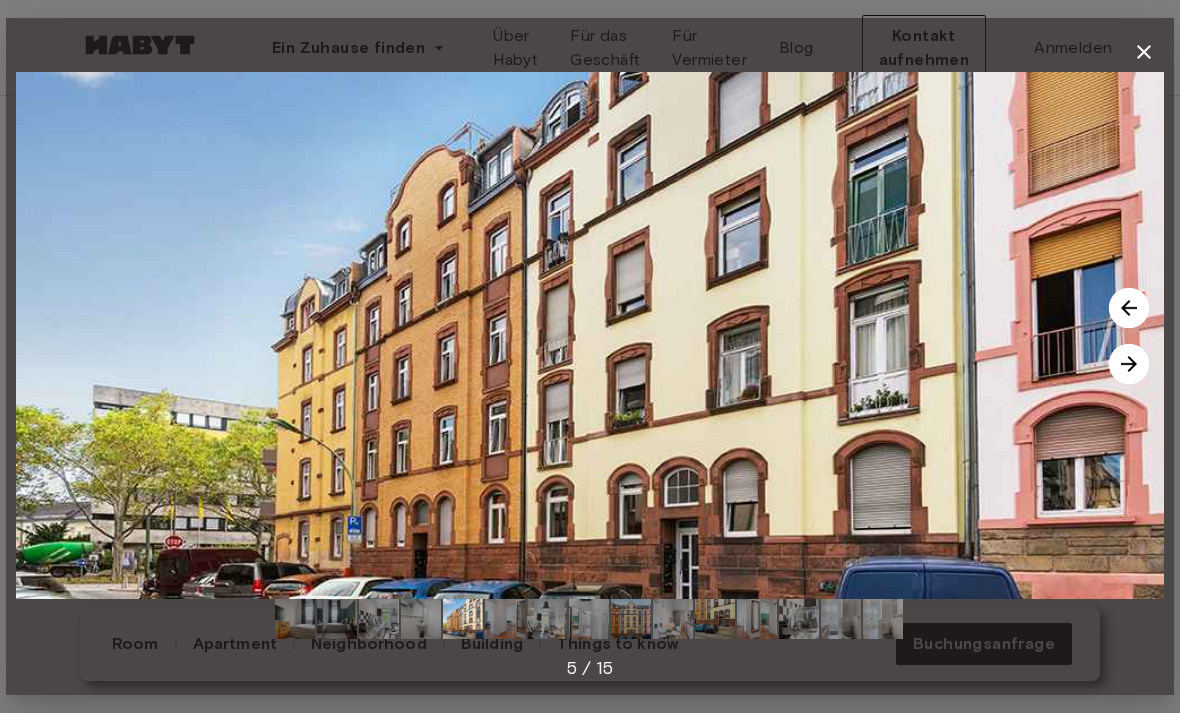 click at bounding box center [1129, 308] 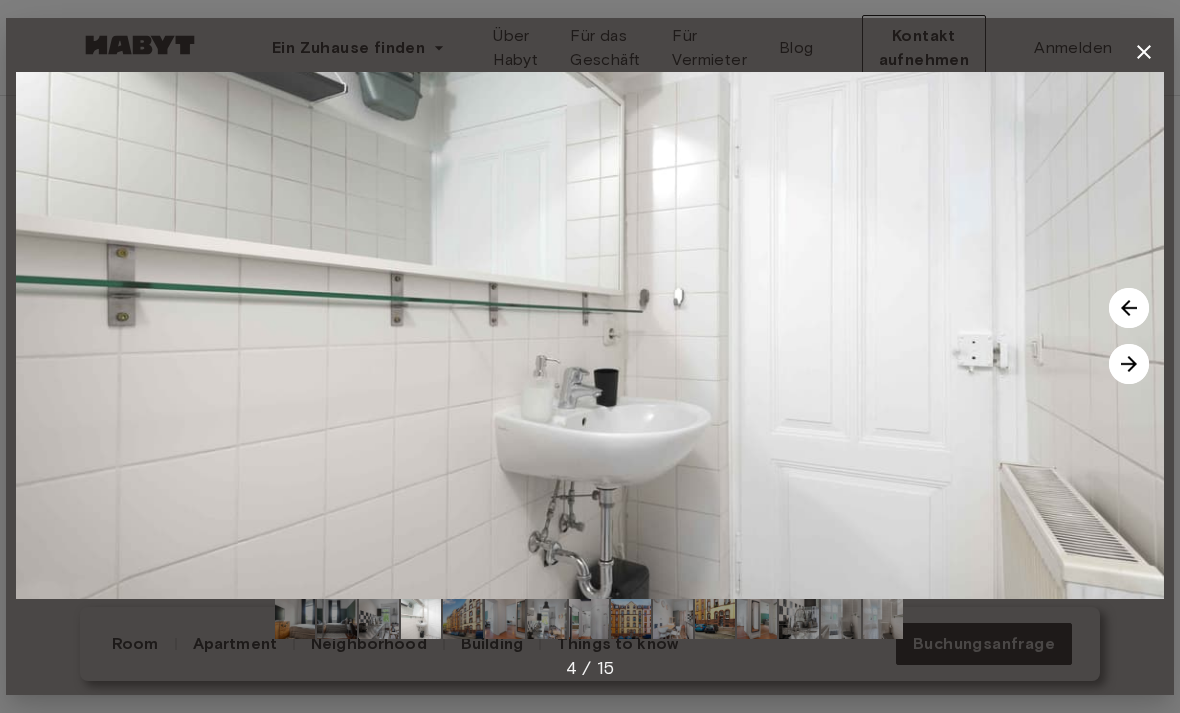 click at bounding box center [1129, 364] 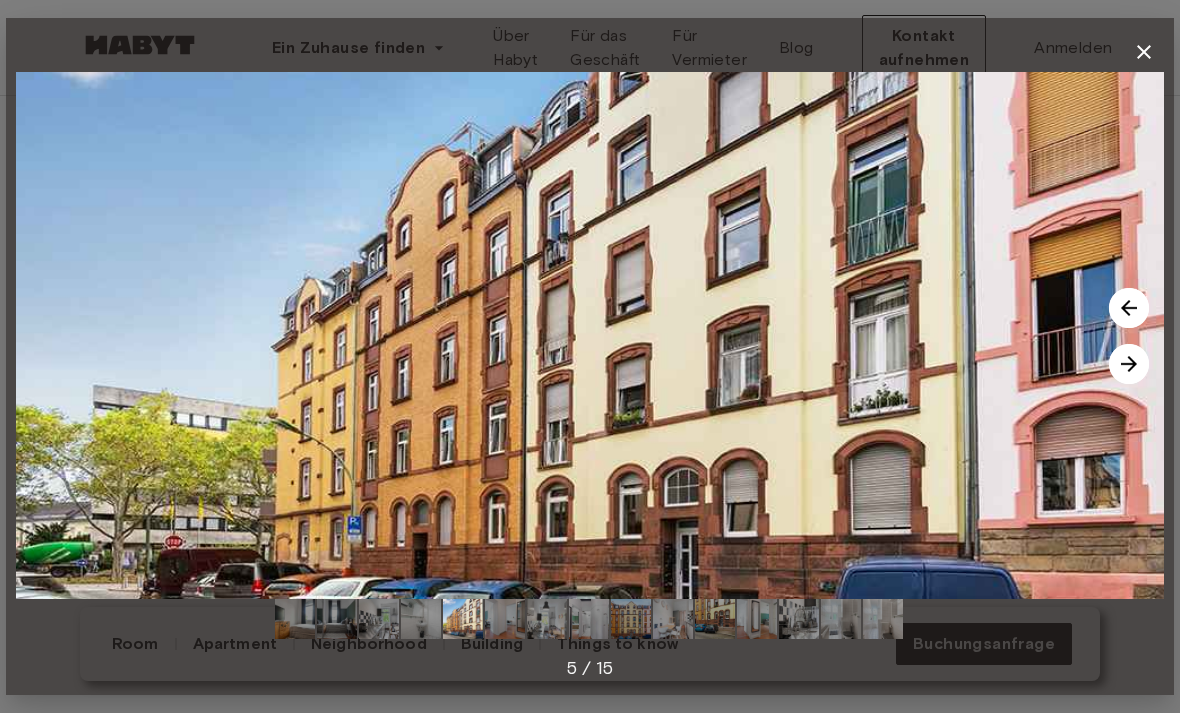 click at bounding box center (1129, 364) 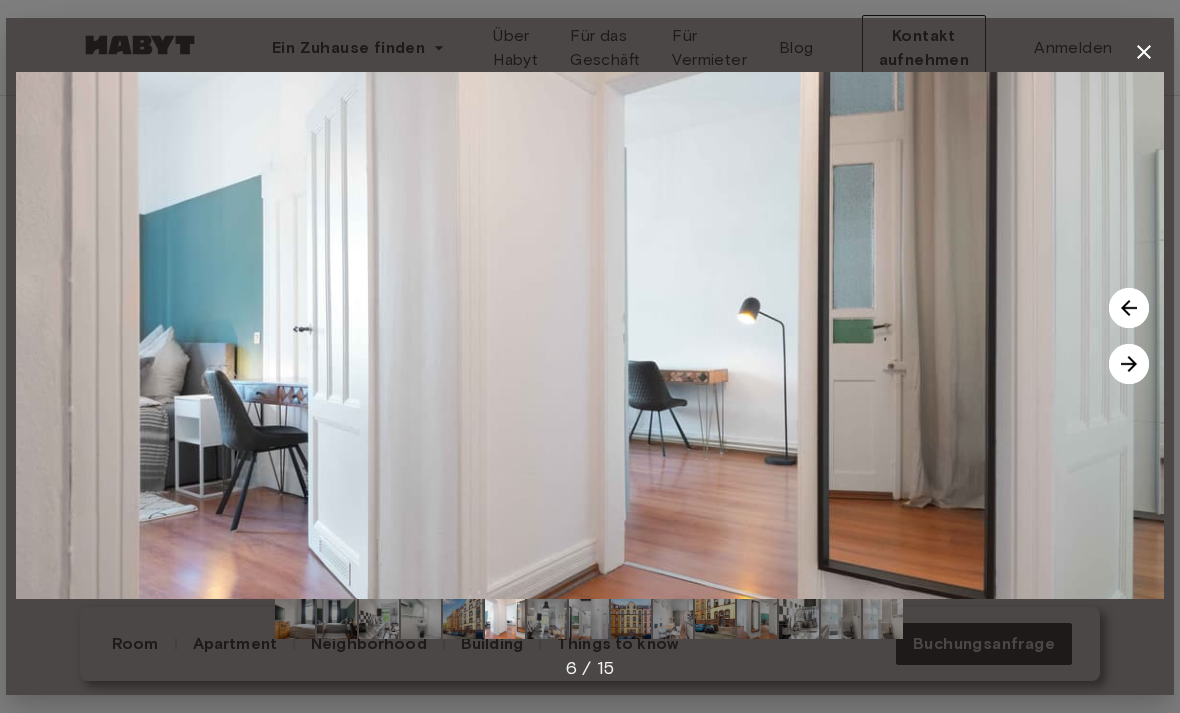 click 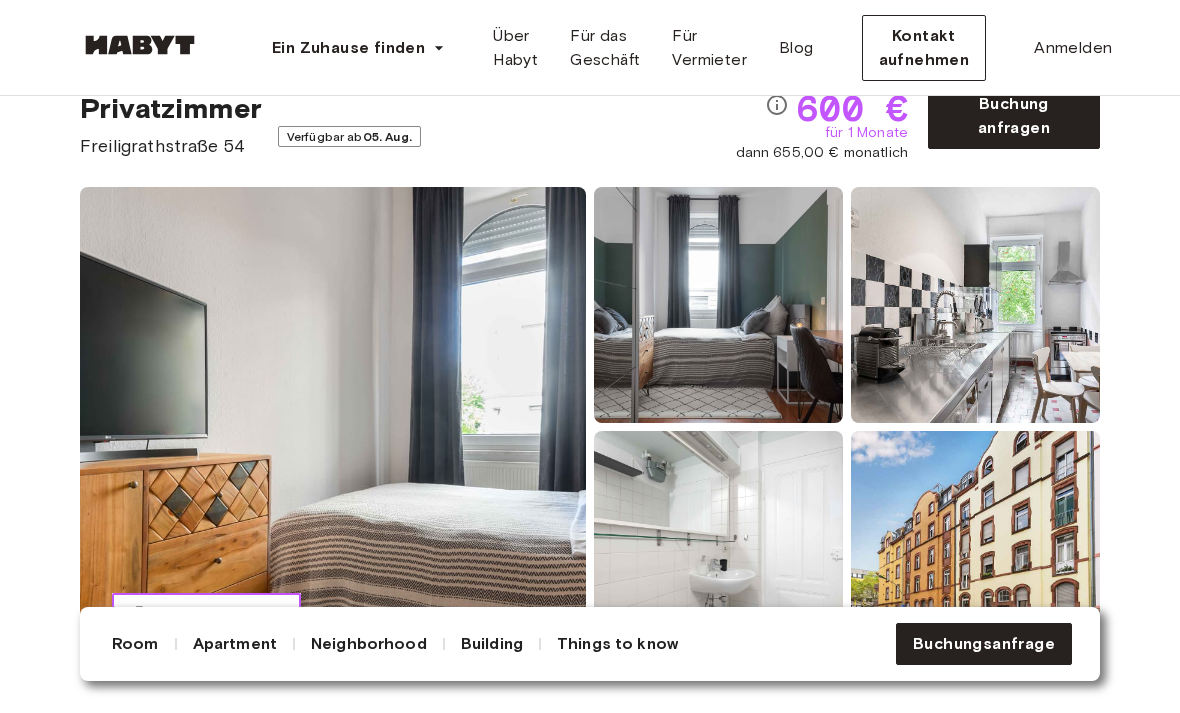 scroll, scrollTop: 0, scrollLeft: 0, axis: both 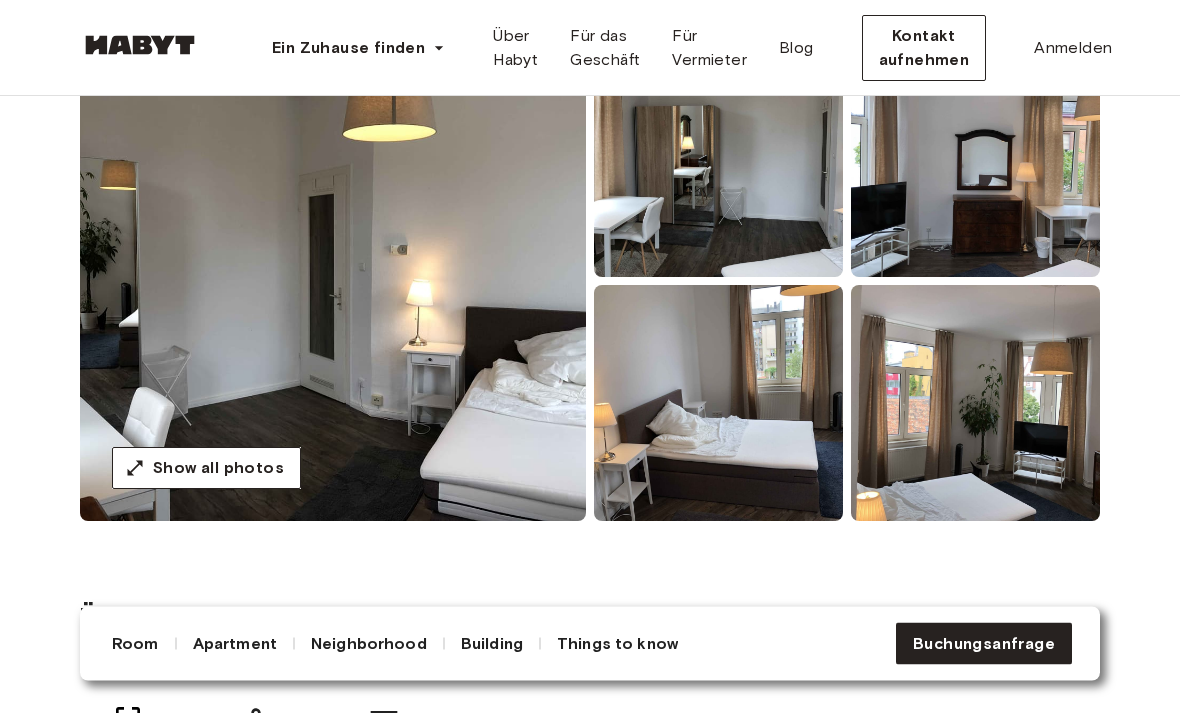 click at bounding box center (333, 282) 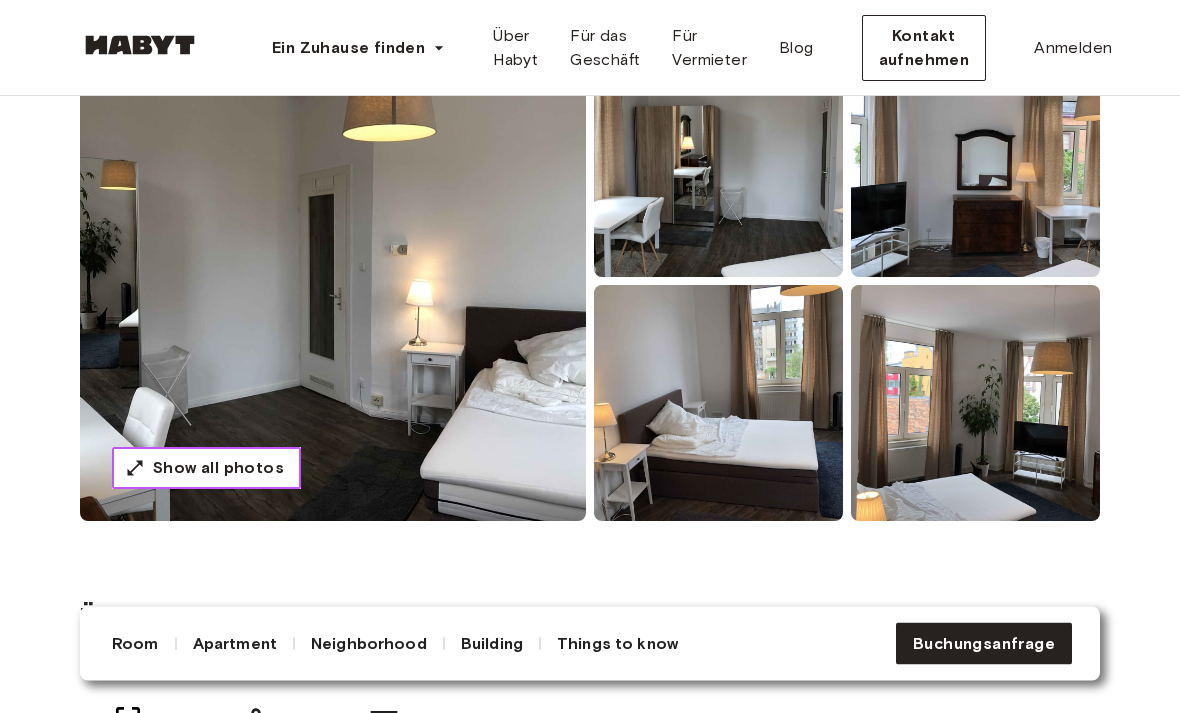 click on "Show all photos" at bounding box center [206, 469] 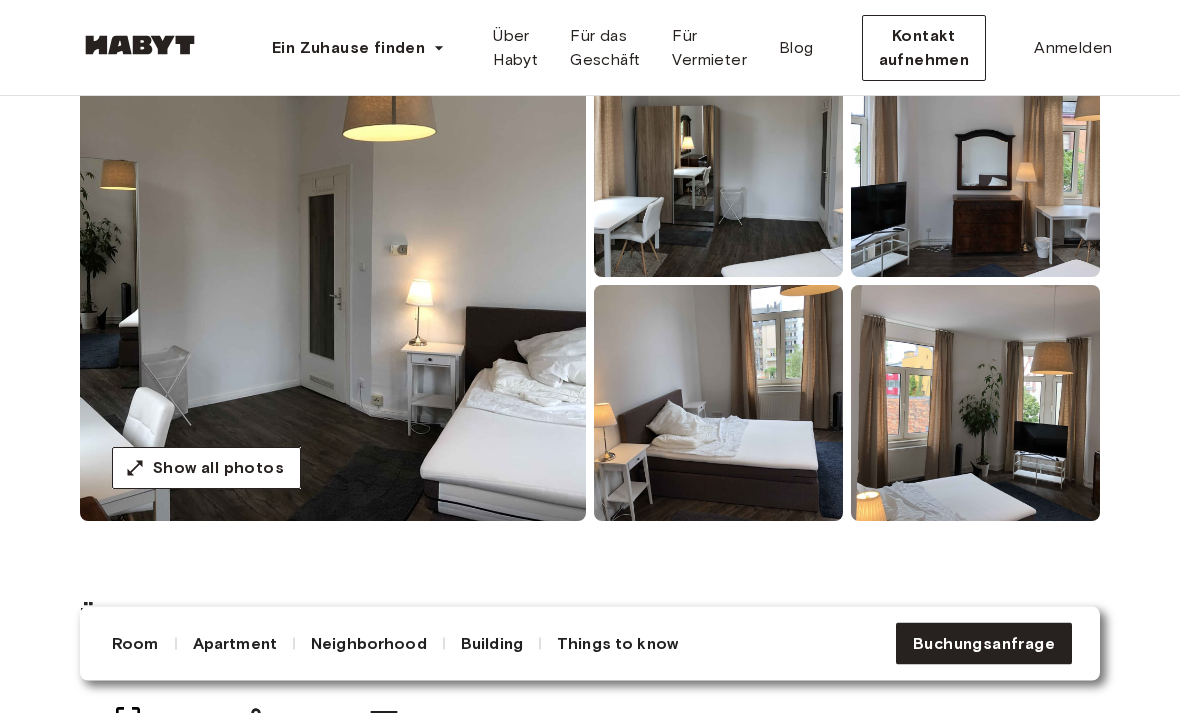 scroll, scrollTop: 229, scrollLeft: 0, axis: vertical 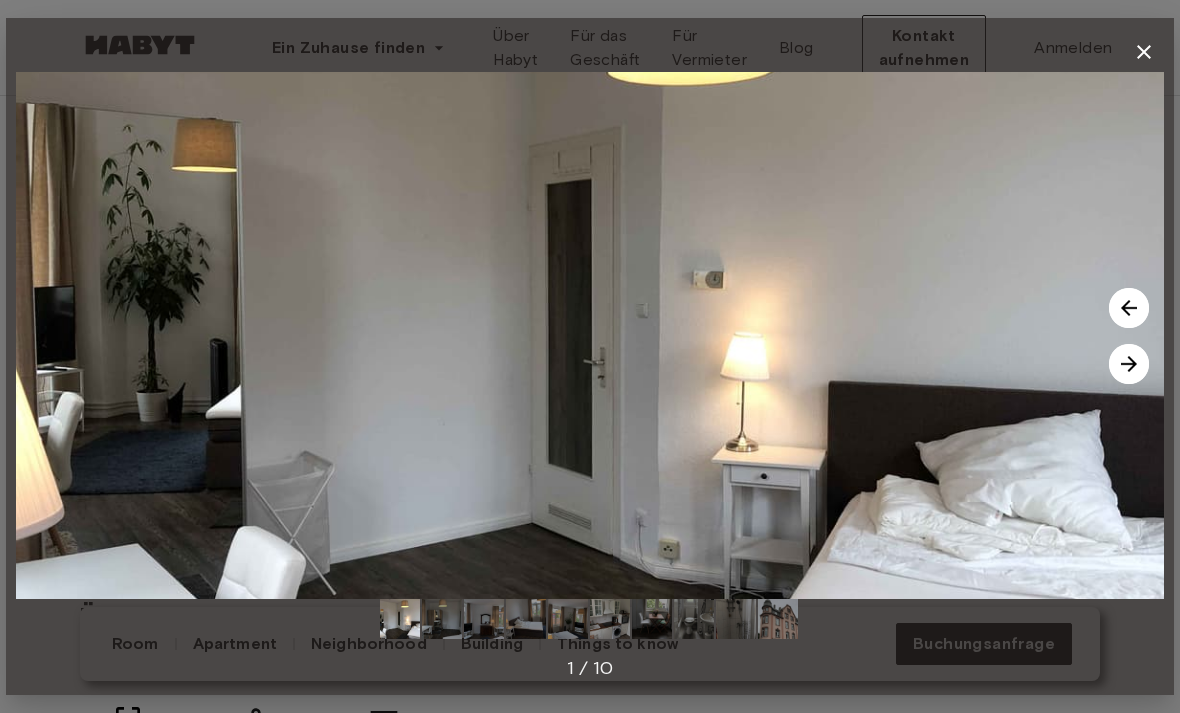 click at bounding box center [1129, 364] 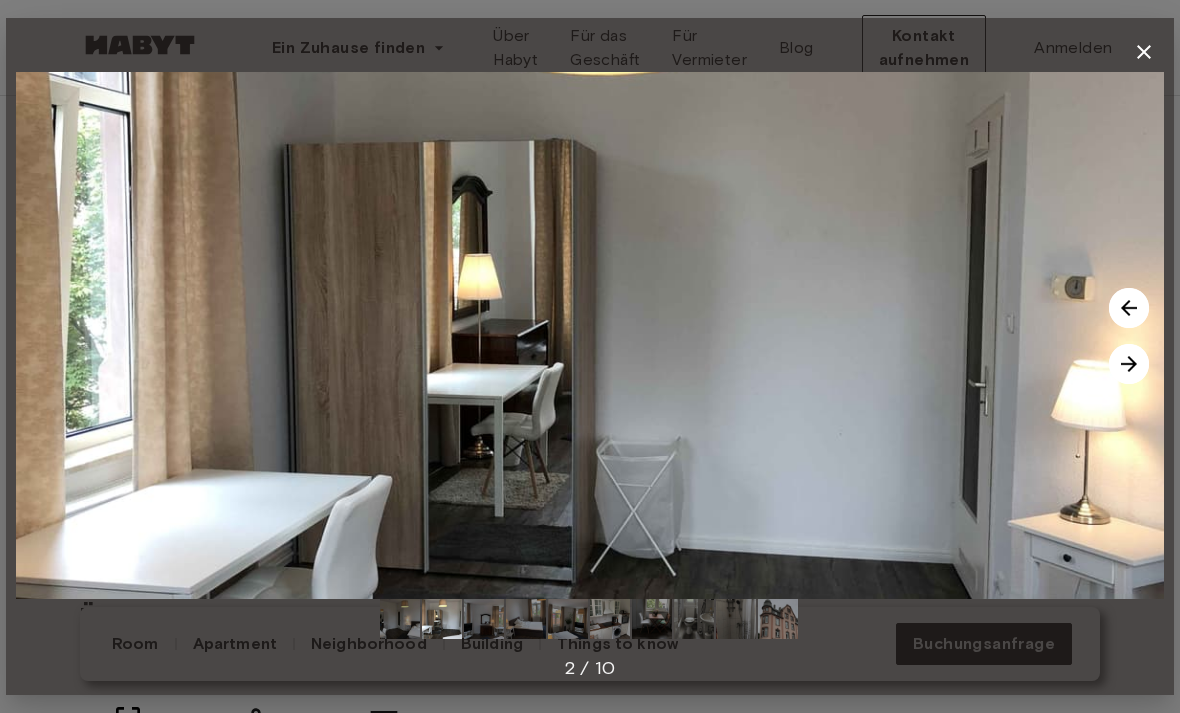 click at bounding box center (1129, 364) 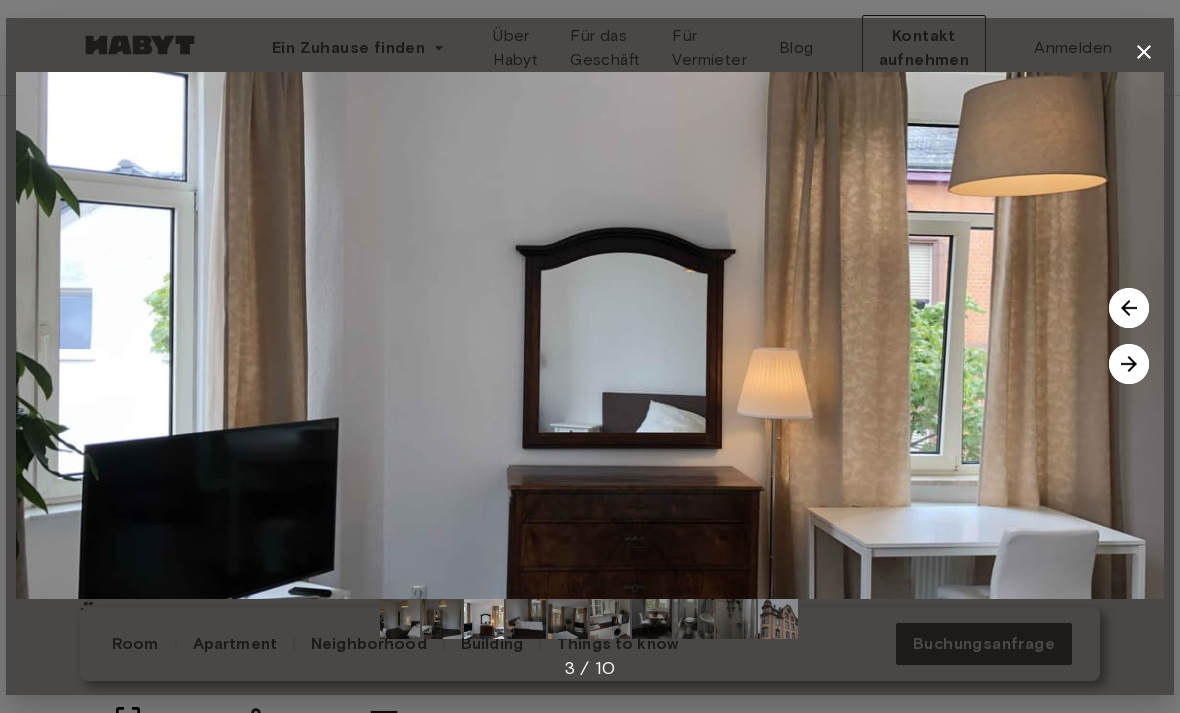 click at bounding box center [1129, 364] 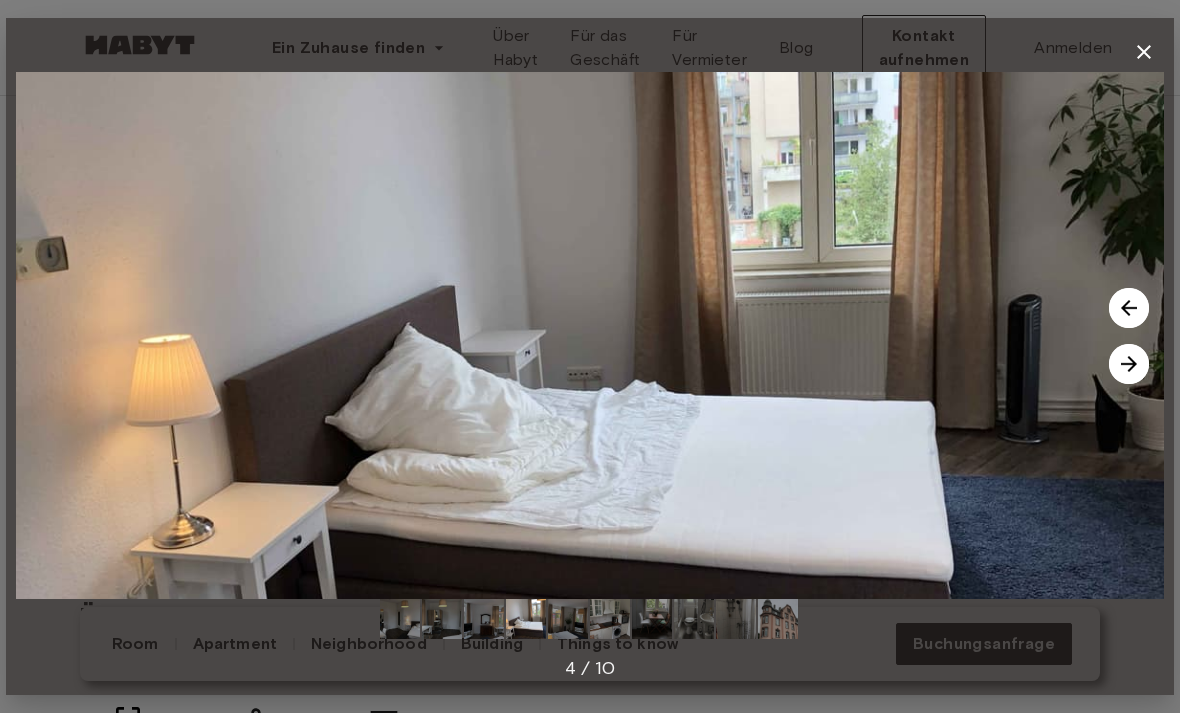 click at bounding box center (1129, 364) 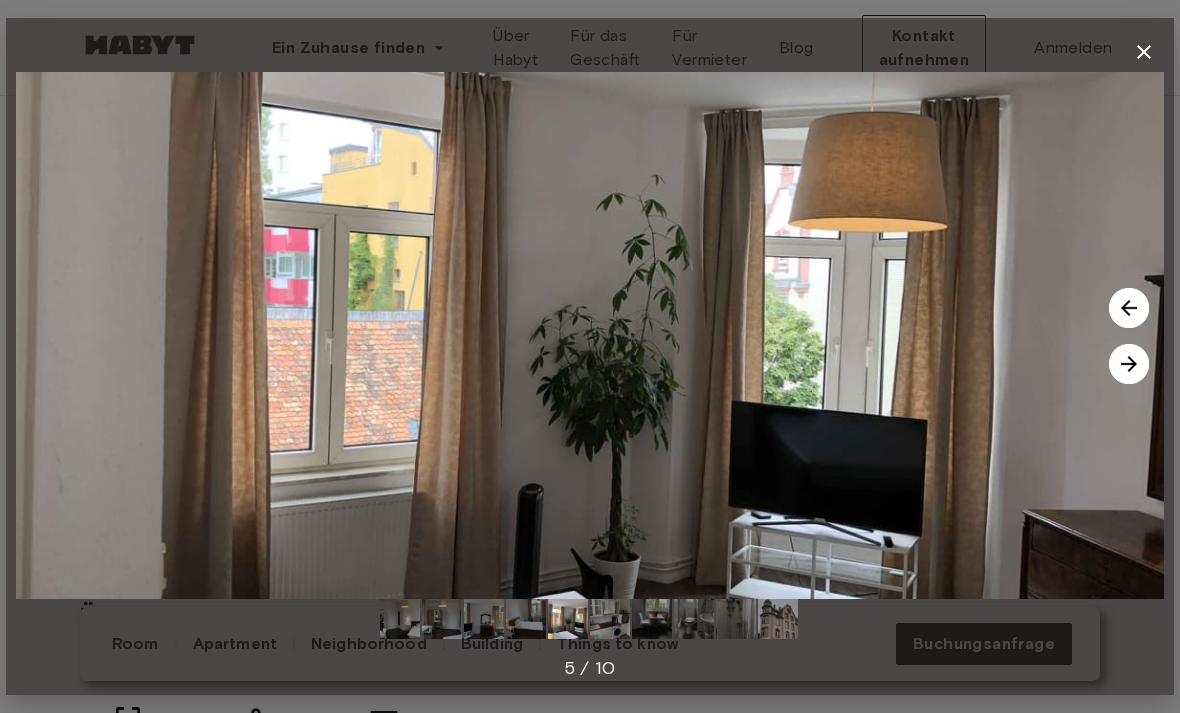 click at bounding box center [1129, 364] 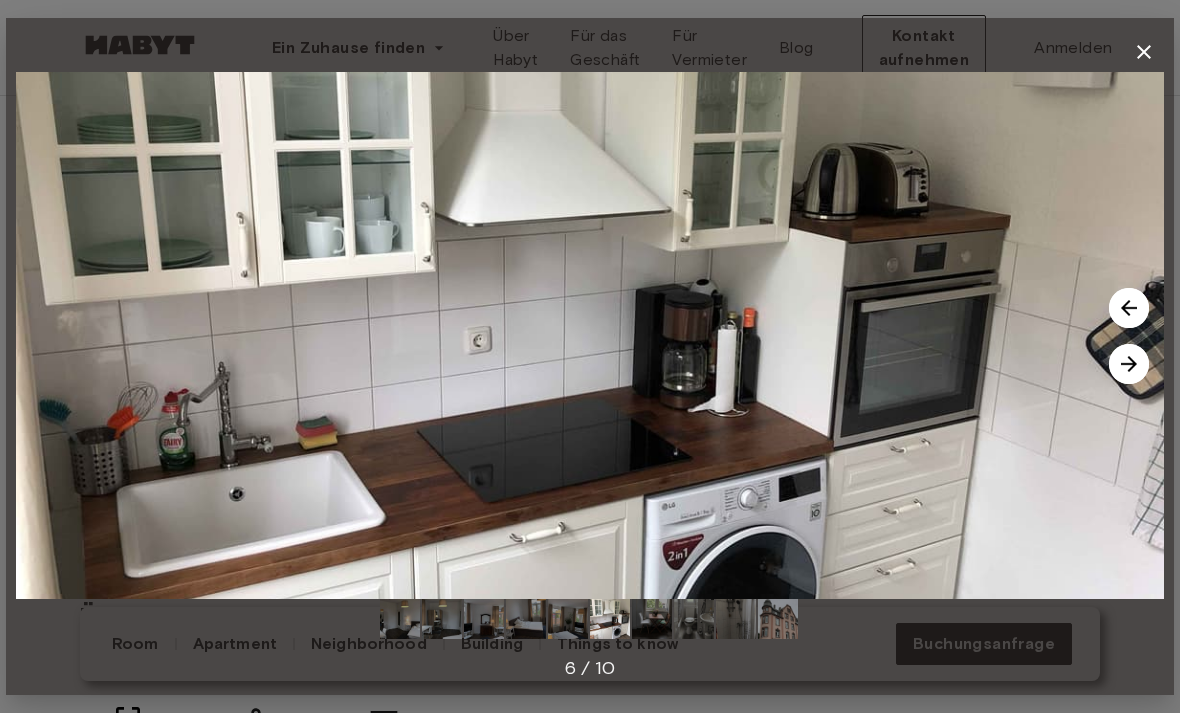 click 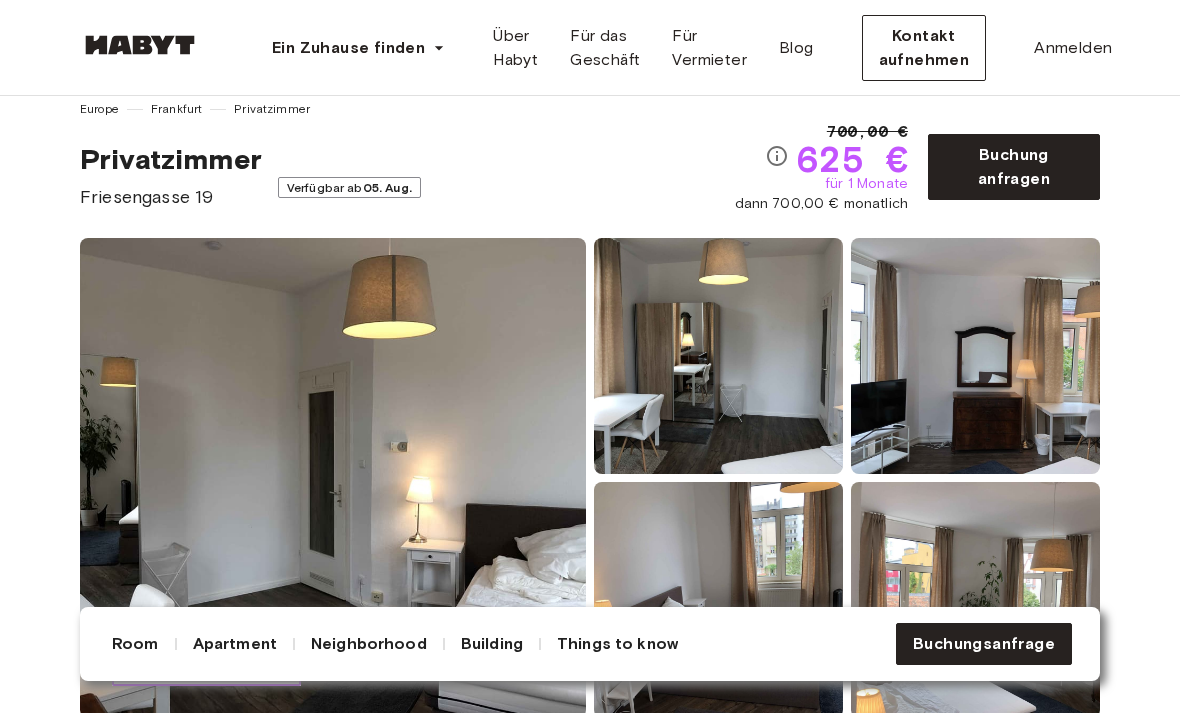 scroll, scrollTop: 0, scrollLeft: 0, axis: both 